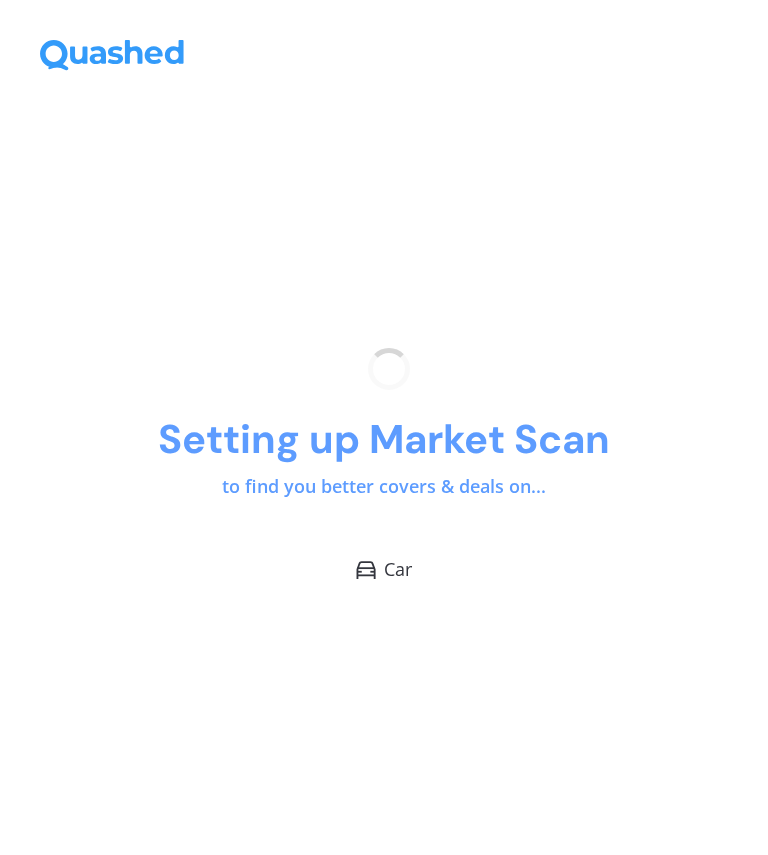 scroll, scrollTop: 0, scrollLeft: 0, axis: both 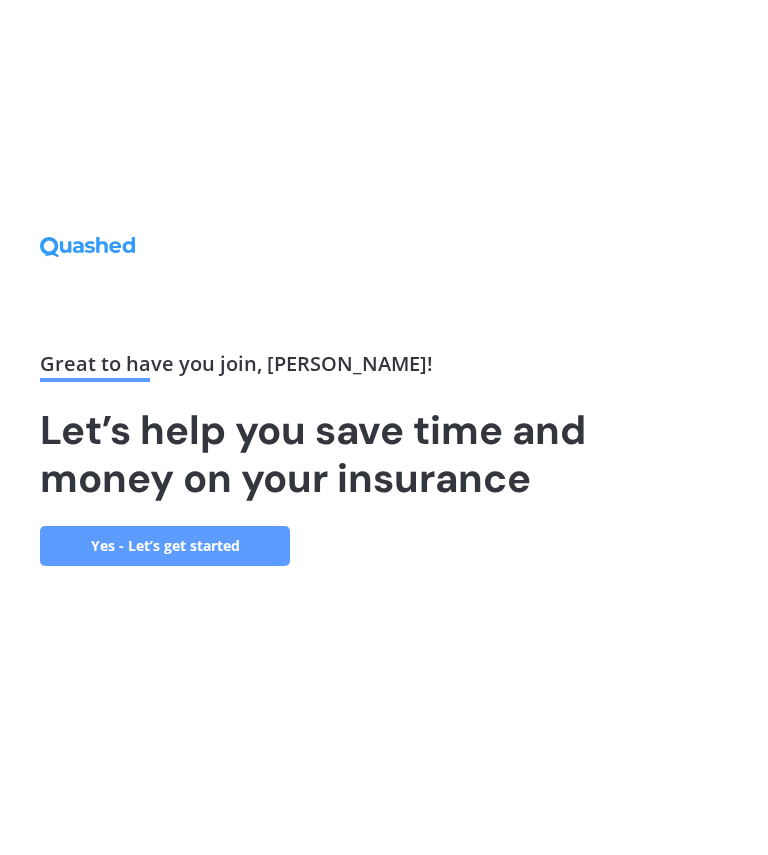 click on "Yes - Let’s get started" at bounding box center (165, 546) 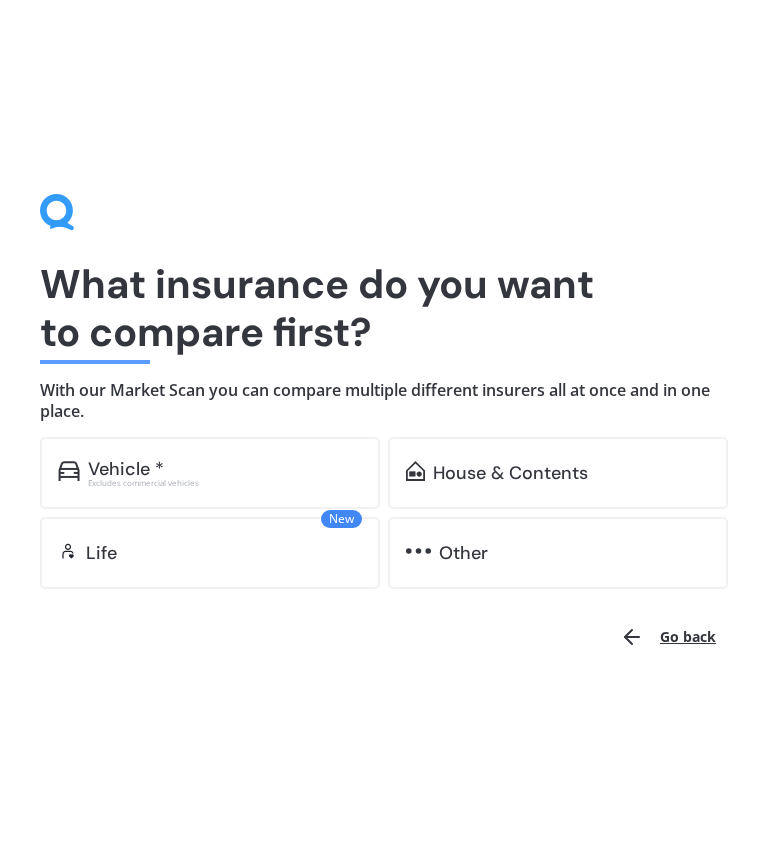click on "Vehicle *" at bounding box center (225, 469) 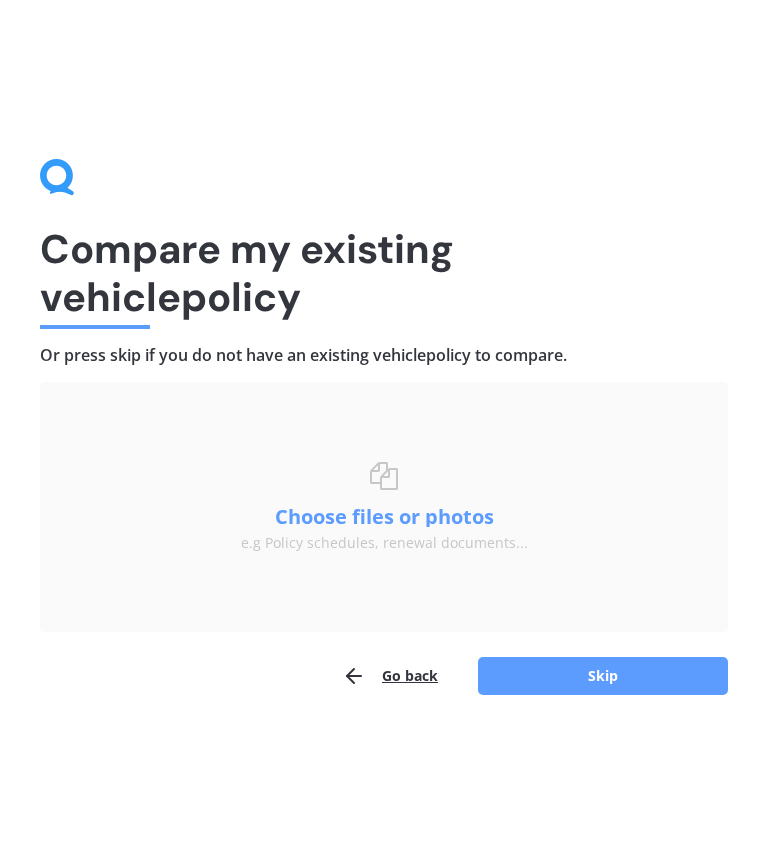 click on "Skip" at bounding box center [603, 676] 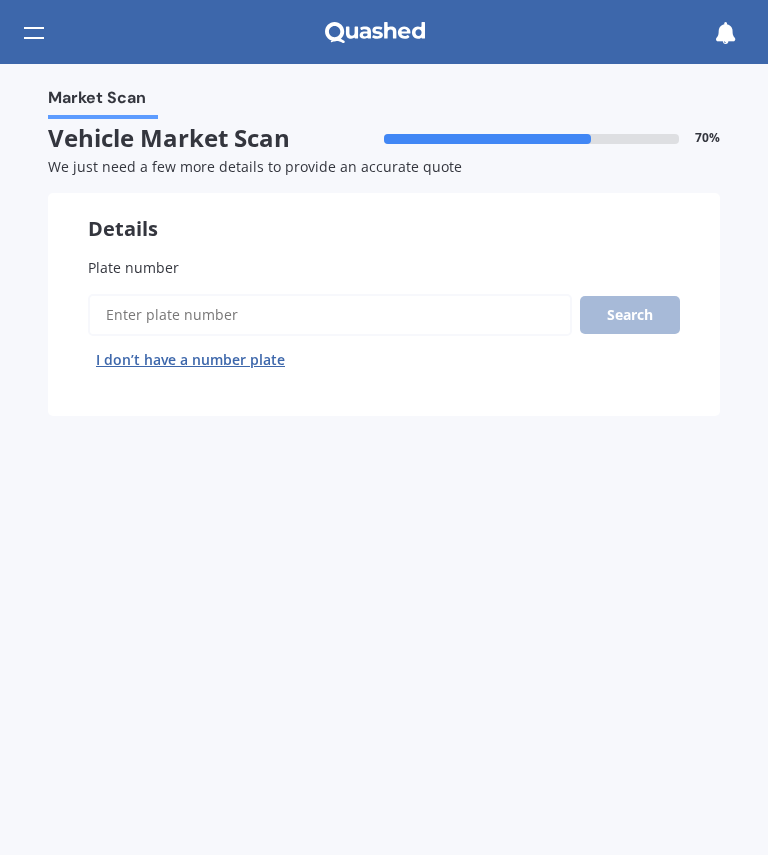 click on "Plate number" at bounding box center (384, 267) 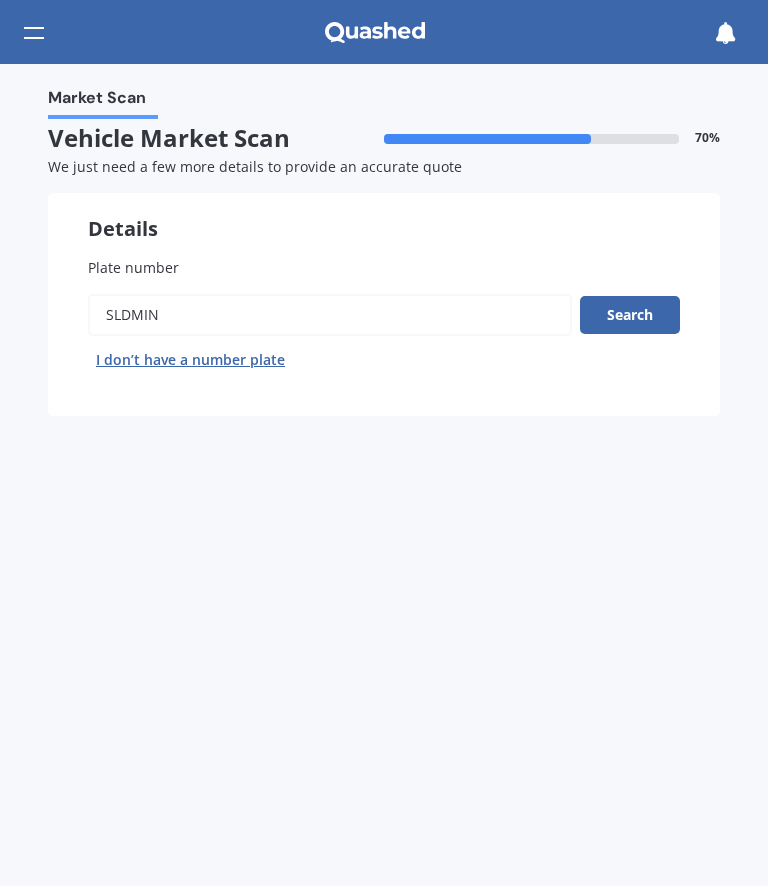 type on "Sldmin" 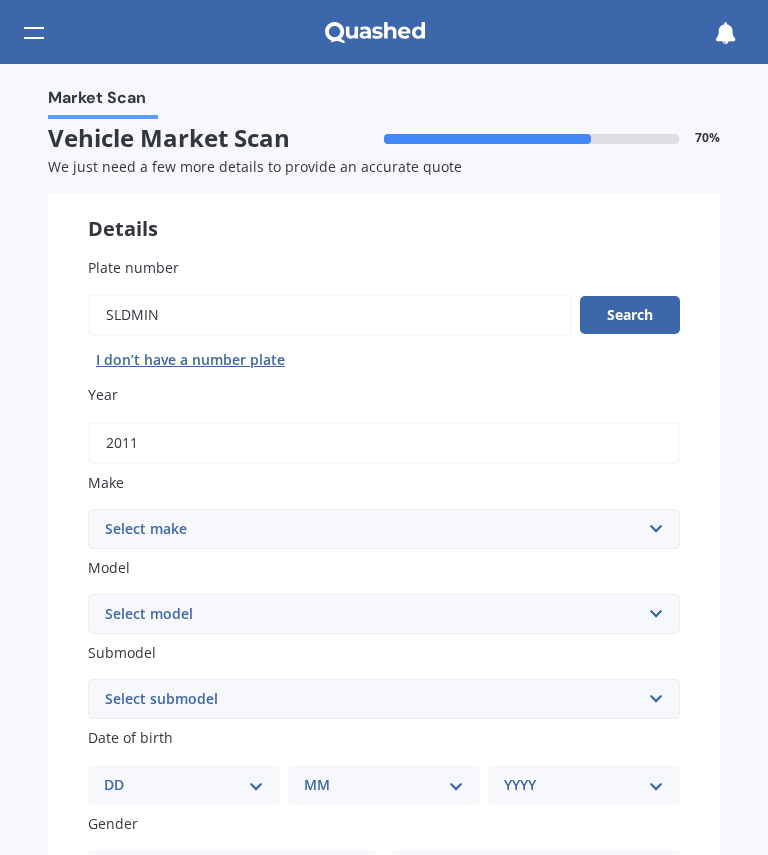 click on "Select make AC ALFA ROMEO ASTON [PERSON_NAME] AUDI AUSTIN BEDFORD Bentley BMW BYD CADILLAC CAN-AM CHERY CHEVROLET CHRYSLER Citroen CRUISEAIR CUPRA DAEWOO DAIHATSU DAIMLER DAMON DIAHATSU DODGE EXOCET FACTORY FIVE FERRARI FIAT Fiord FLEETWOOD FORD FOTON FRASER GEELY GENESIS GEORGIE BOY GMC GREAT WALL GWM [PERSON_NAME] HINO [PERSON_NAME] HOLIDAY RAMBLER HONDA HUMMER HYUNDAI INFINITI ISUZU IVECO JAC JAECOO JAGUAR JEEP KGM KIA LADA LAMBORGHINI LANCIA LANDROVER LDV LEXUS LINCOLN LOTUS LUNAR M.G M.G. MAHINDRA MASERATI MAZDA MCLAREN MERCEDES AMG Mercedes Benz MERCEDES-AMG MERCURY MINI MITSUBISHI [PERSON_NAME] NEWMAR NISSAN OMODA OPEL OXFORD PEUGEOT Plymouth Polestar PONTIAC PORSCHE PROTON RAM Range Rover Rayne RENAULT ROLLS ROYCE ROVER SAAB SATURN SEAT SHELBY SKODA SMART SSANGYONG SUBARU SUZUKI TATA TESLA TIFFIN Toyota TRIUMPH TVR Vauxhall VOLKSWAGEN VOLVO WESTFIELD WINNEBAGO ZX" at bounding box center (384, 529) 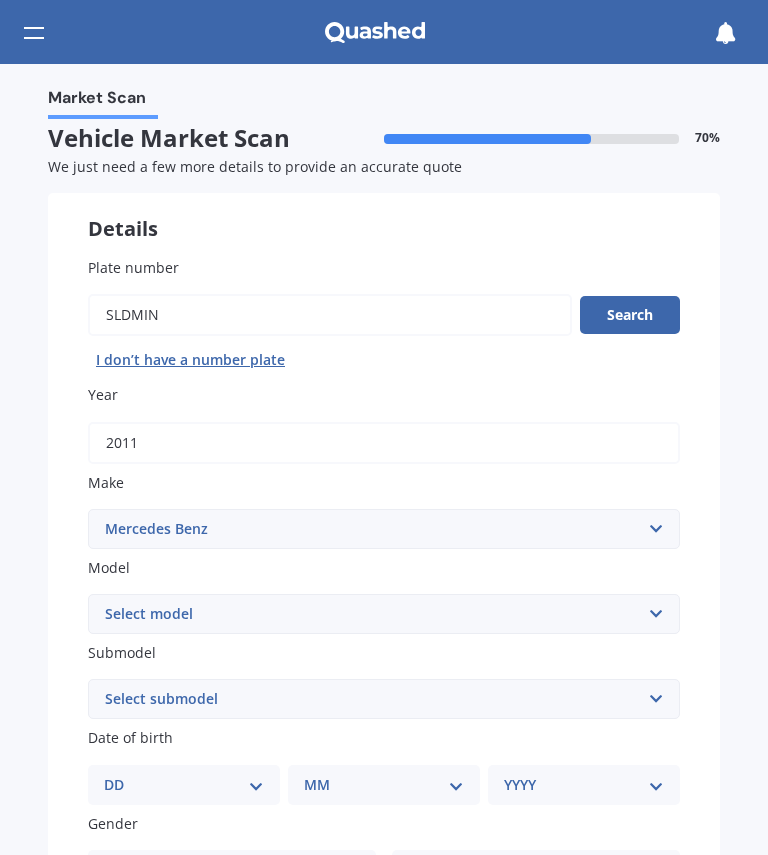 click on "Select model 190 200 220 230 240 250 260 280 300 320 350 380 400 420 450 500 550 560 600 A140 A160 A170 A180 A190 A200 A250 Auto Sleeper B C C200 C300 C320 C63 CL CLA CLC CLK CLS E E-CLASS EQA250 EQC400 G Professional G300 G350 G63 GL GL350 GLA GLB GLC GLC - Class GLE GLS GLS400 GLS500 GLS600 M-Class Maybach S600 Maybach S650 Maybach S680 MB ML R S SL SLK Sprinter Ultima V-Class Vaneo [PERSON_NAME] X-Class" at bounding box center [384, 614] 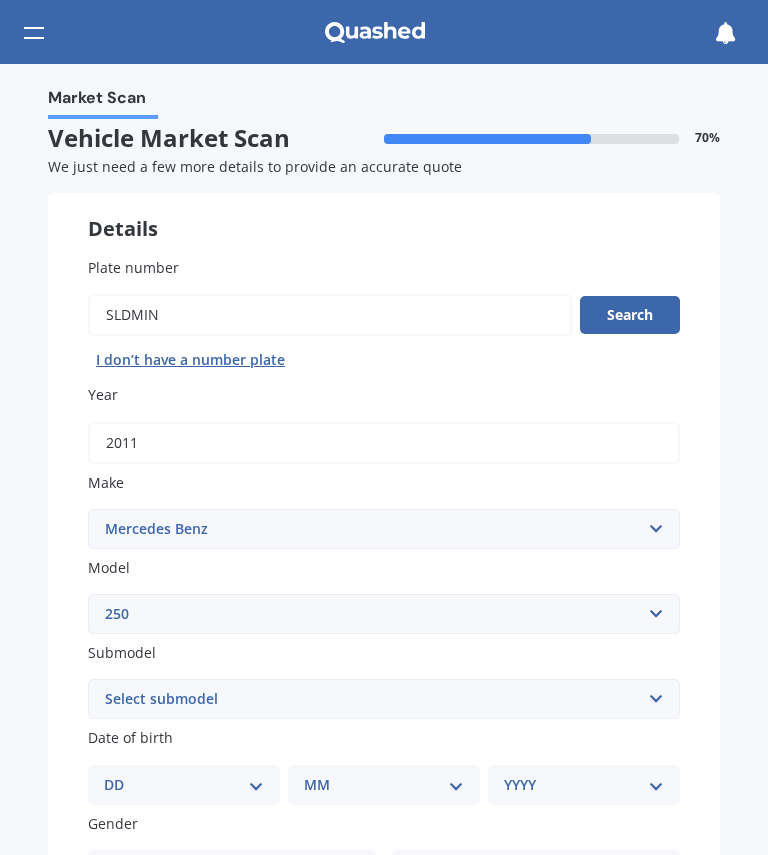 click on "Select model 190 200 220 230 240 250 260 280 300 320 350 380 400 420 450 500 550 560 600 A140 A160 A170 A180 A190 A200 A250 Auto Sleeper B C C200 C300 C320 C63 CL CLA CLC CLK CLS E E-CLASS EQA250 EQC400 G Professional G300 G350 G63 GL GL350 GLA GLB GLC GLC - Class GLE GLS GLS400 GLS500 GLS600 M-Class Maybach S600 Maybach S650 Maybach S680 MB ML R S SL SLK Sprinter Ultima V-Class Vaneo [PERSON_NAME] X-Class" at bounding box center (384, 614) 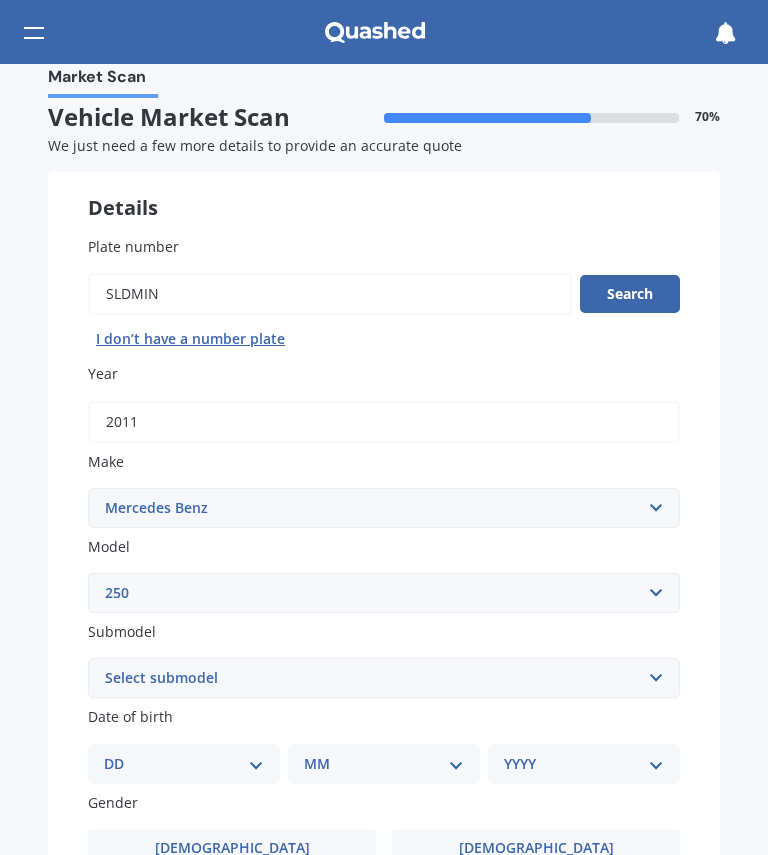 click on "Select submodel (All other) (All) C CE D S SE Convertible SE Coupe SE Sedan SL" at bounding box center (384, 678) 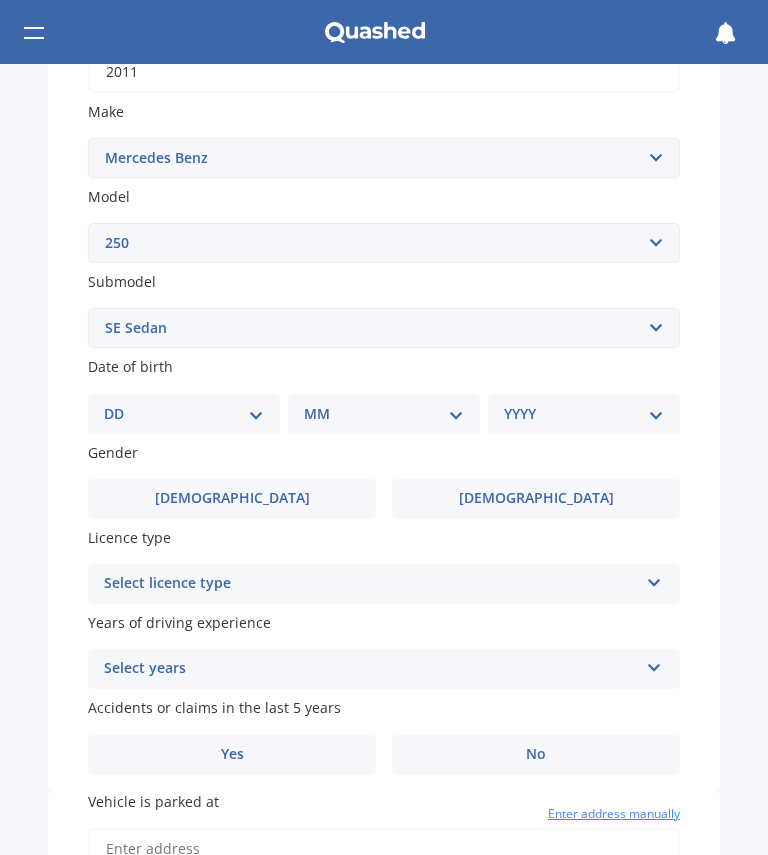 scroll, scrollTop: 372, scrollLeft: 0, axis: vertical 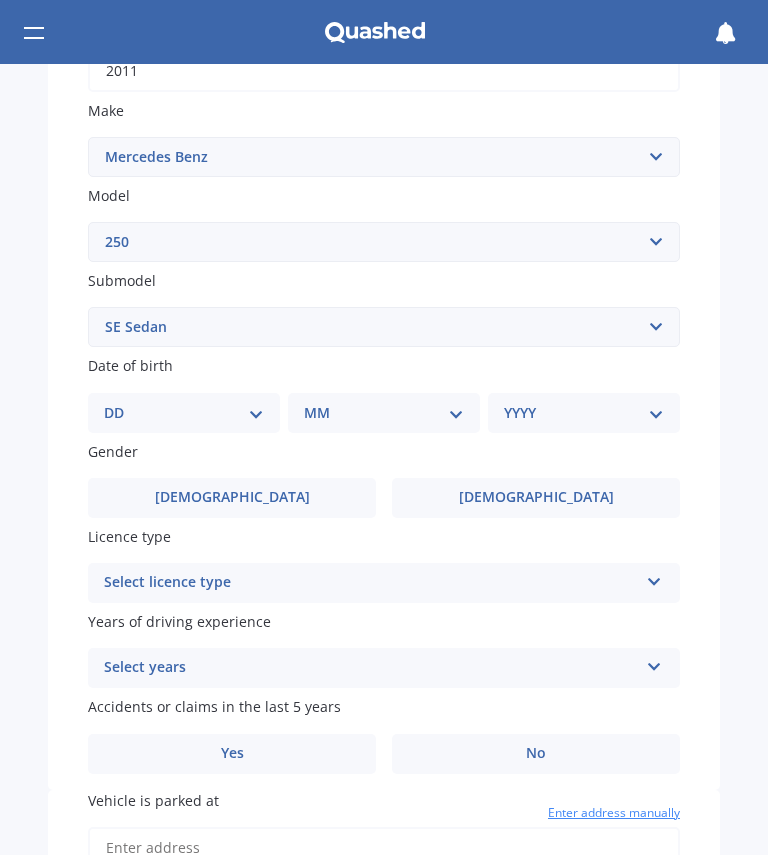 click on "[DEMOGRAPHIC_DATA]" at bounding box center [536, 497] 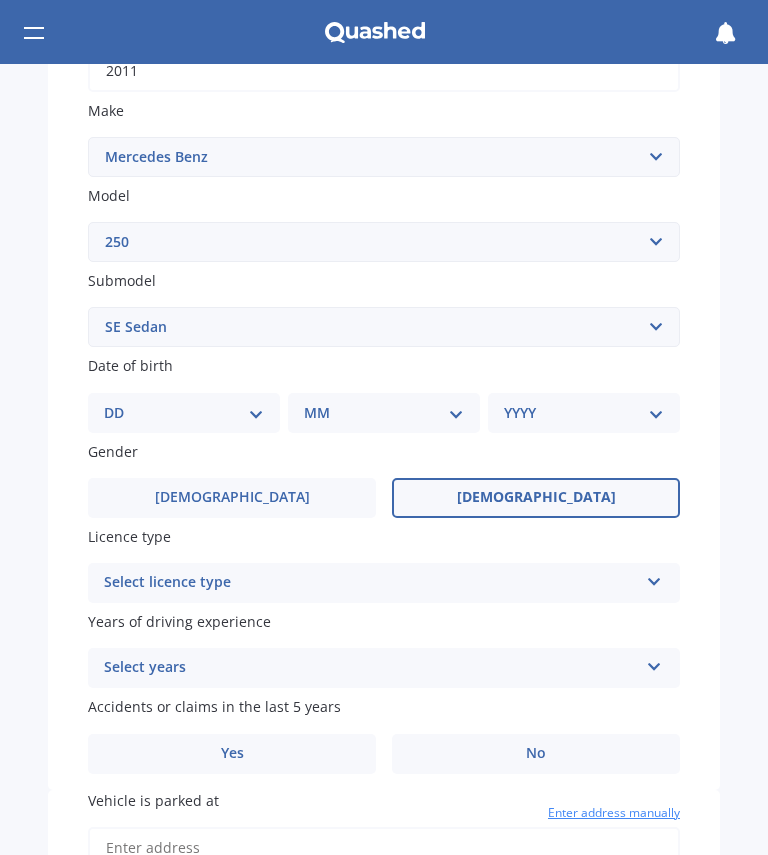 click on "DD 01 02 03 04 05 06 07 08 09 10 11 12 13 14 15 16 17 18 19 20 21 22 23 24 25 26 27 28 29 30 31" at bounding box center (184, 413) 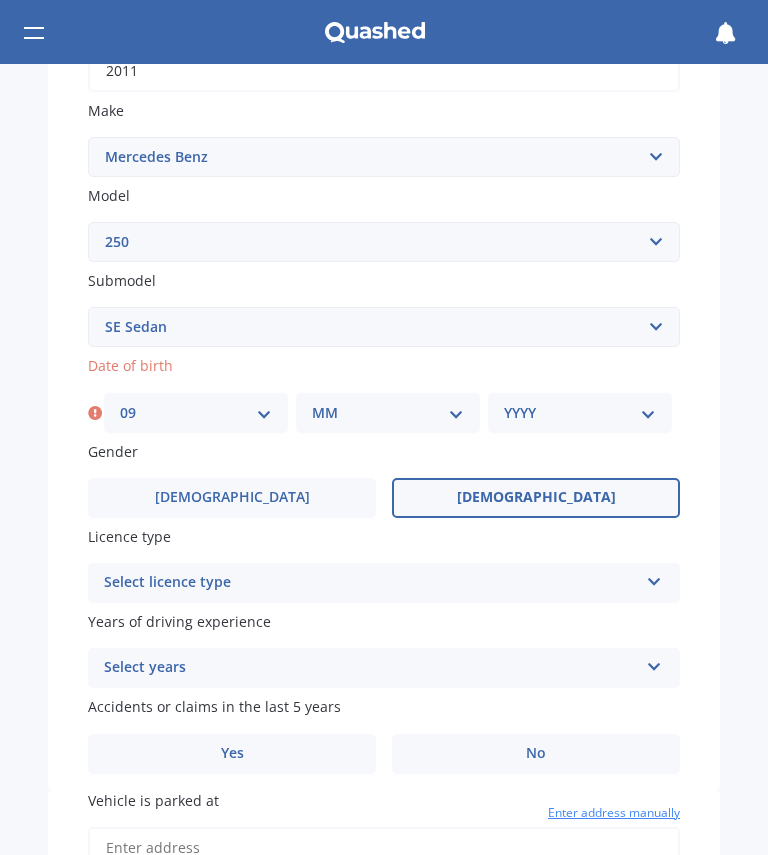 click on "MM 01 02 03 04 05 06 07 08 09 10 11 12" at bounding box center (388, 413) 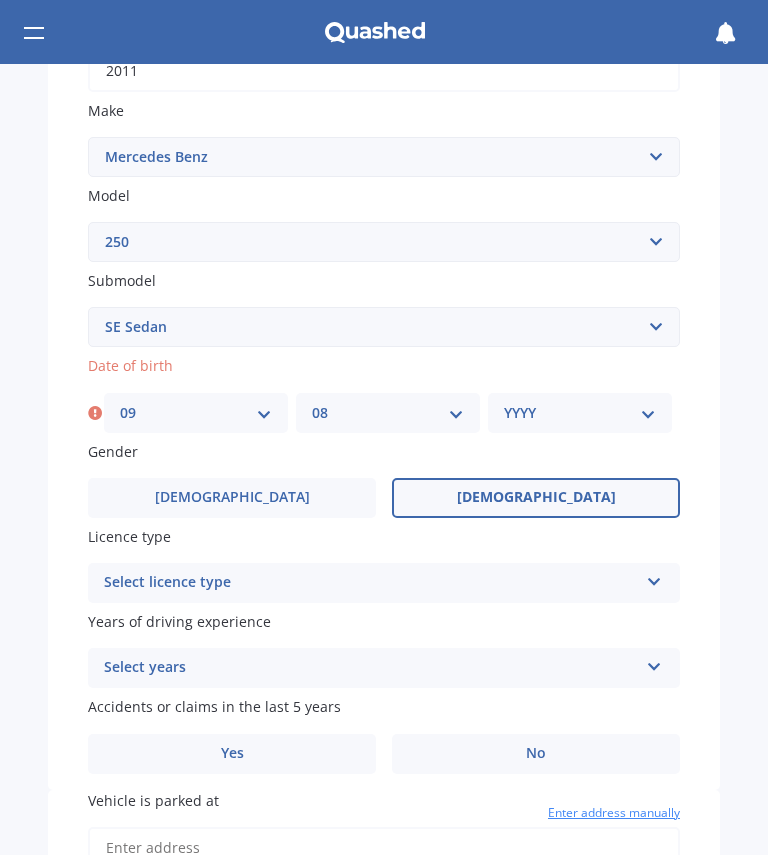 click on "YYYY 2025 2024 2023 2022 2021 2020 2019 2018 2017 2016 2015 2014 2013 2012 2011 2010 2009 2008 2007 2006 2005 2004 2003 2002 2001 2000 1999 1998 1997 1996 1995 1994 1993 1992 1991 1990 1989 1988 1987 1986 1985 1984 1983 1982 1981 1980 1979 1978 1977 1976 1975 1974 1973 1972 1971 1970 1969 1968 1967 1966 1965 1964 1963 1962 1961 1960 1959 1958 1957 1956 1955 1954 1953 1952 1951 1950 1949 1948 1947 1946 1945 1944 1943 1942 1941 1940 1939 1938 1937 1936 1935 1934 1933 1932 1931 1930 1929 1928 1927 1926" at bounding box center [580, 413] 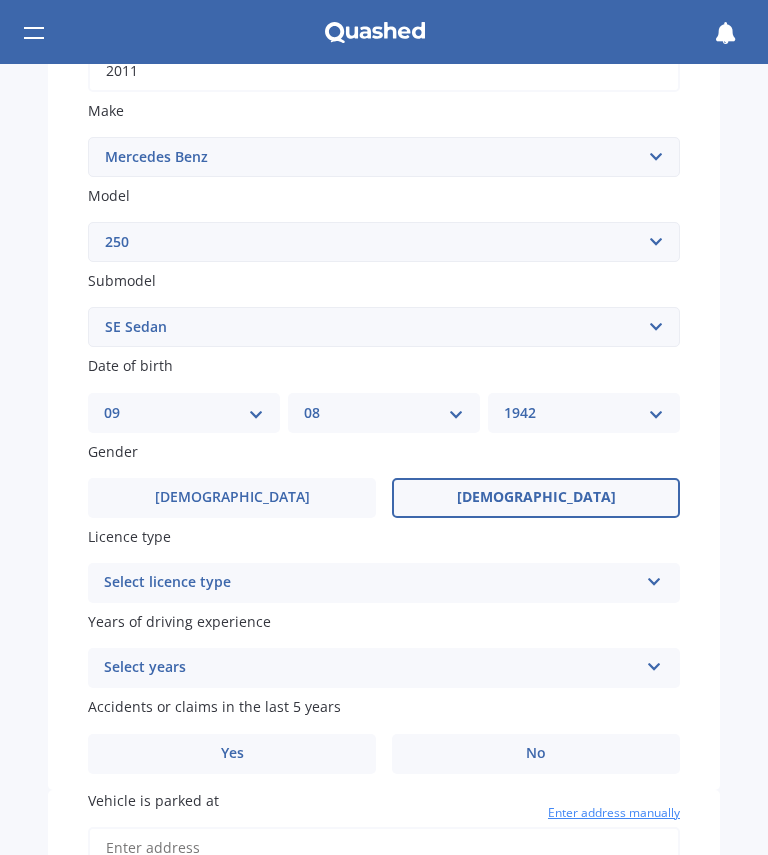 click at bounding box center (654, 578) 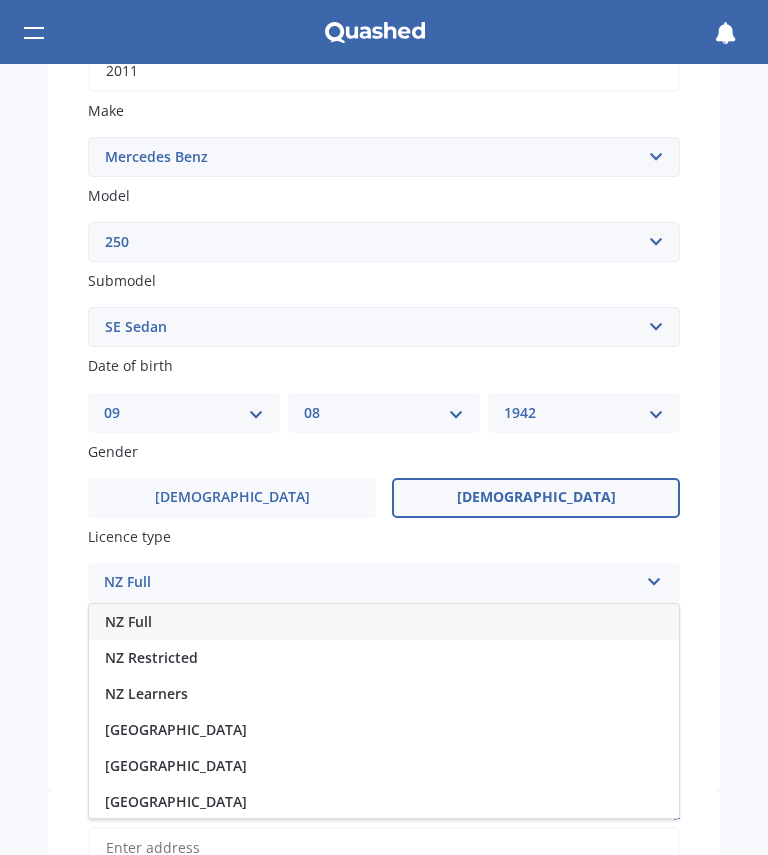 click on "NZ Full" at bounding box center [384, 622] 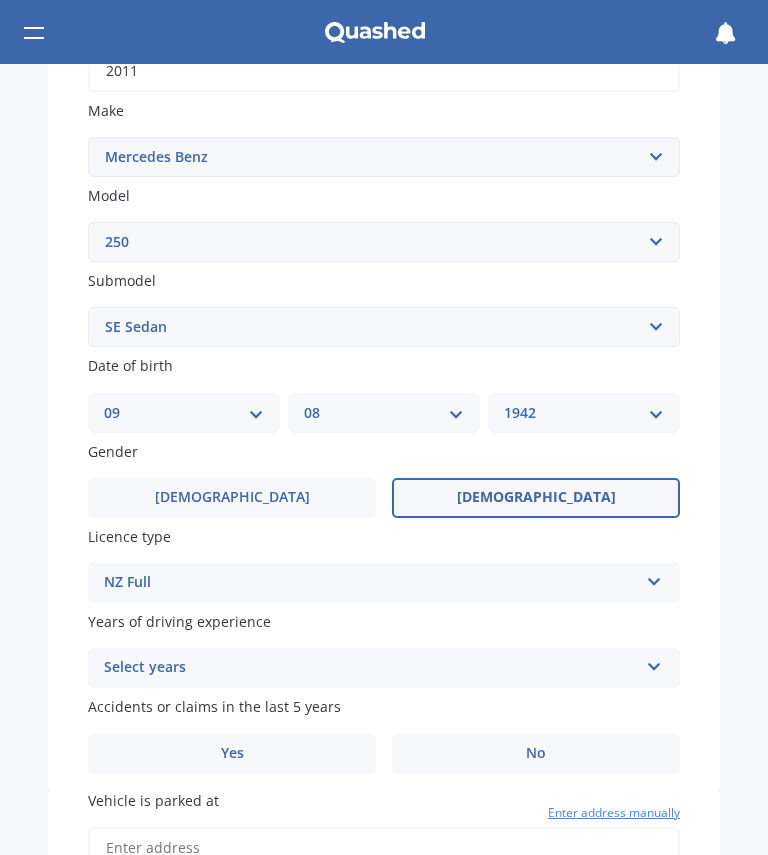 click at bounding box center [654, 663] 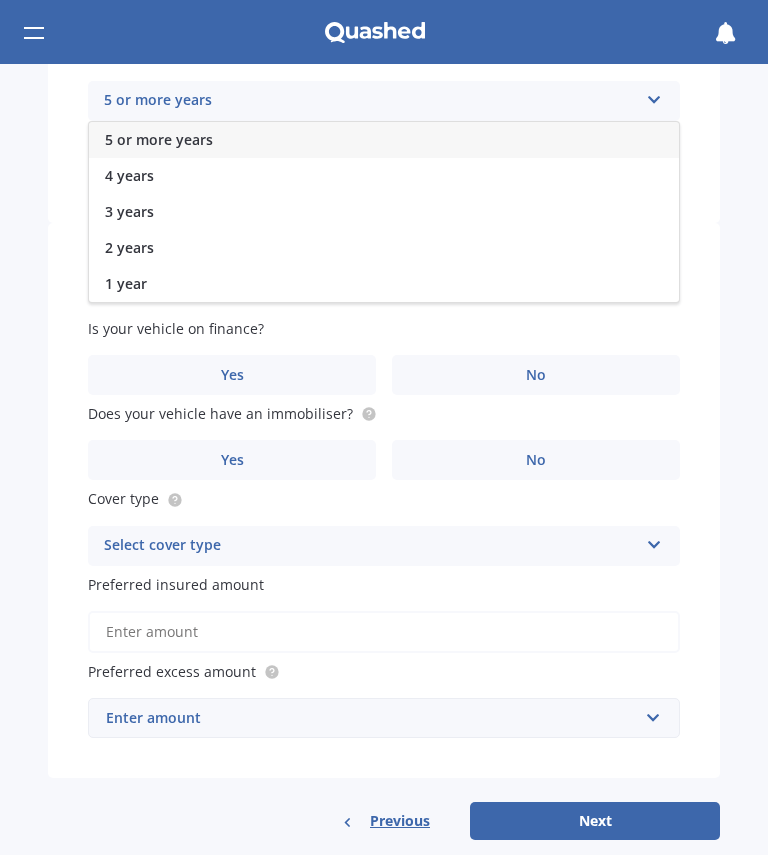 scroll, scrollTop: 938, scrollLeft: 0, axis: vertical 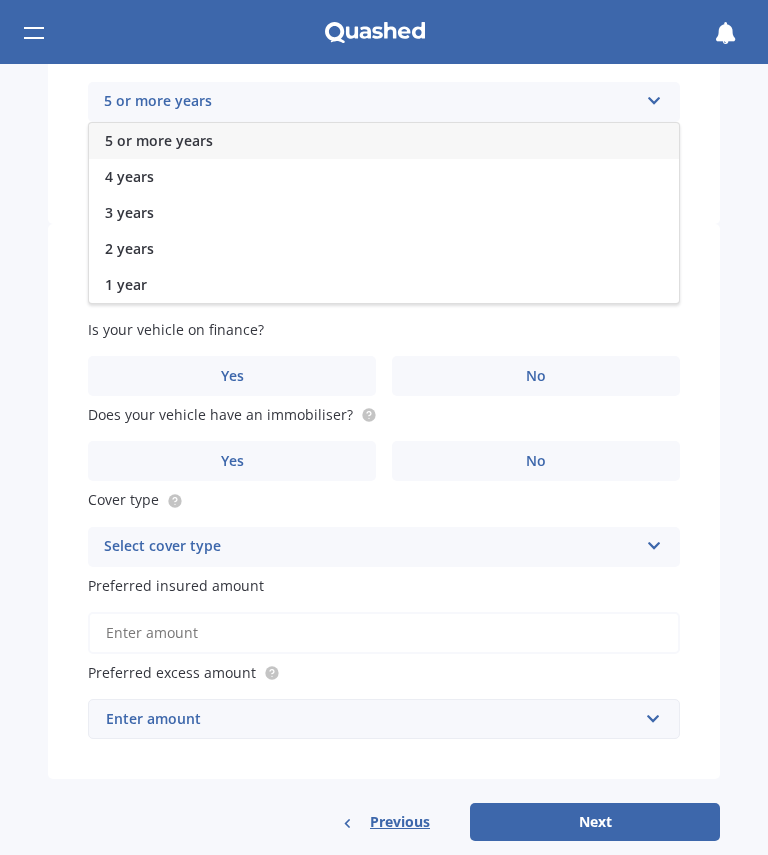 click on "5 or more years" at bounding box center (159, 140) 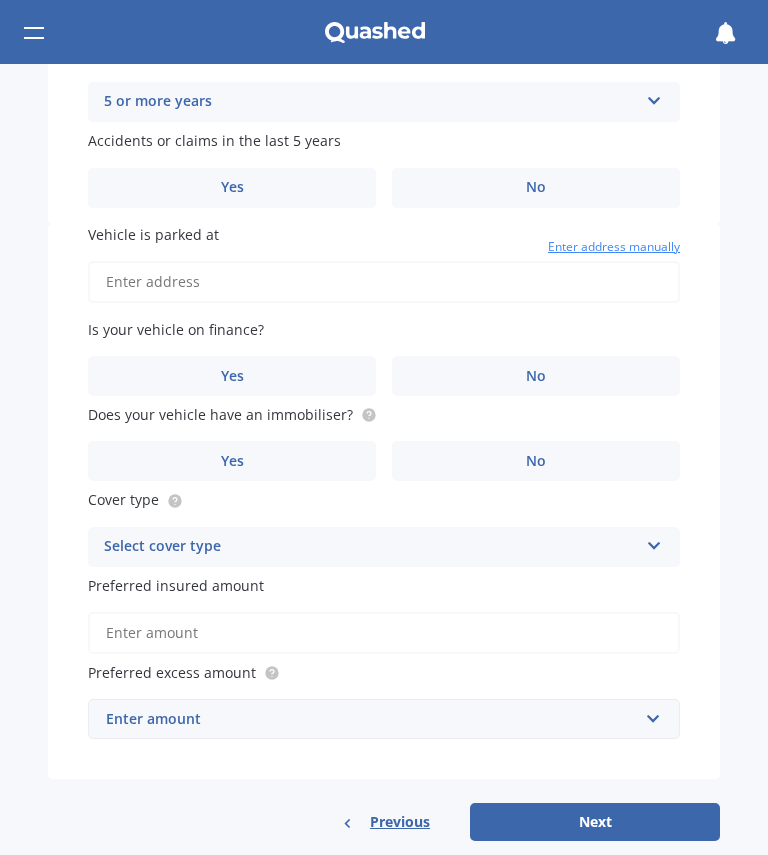 click on "No" at bounding box center [536, 376] 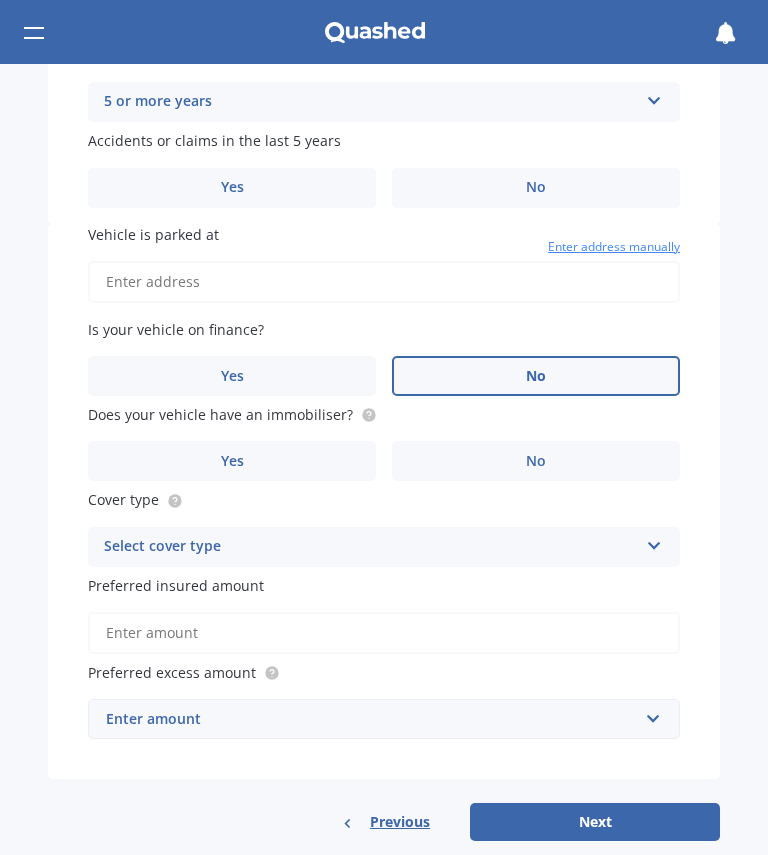 click 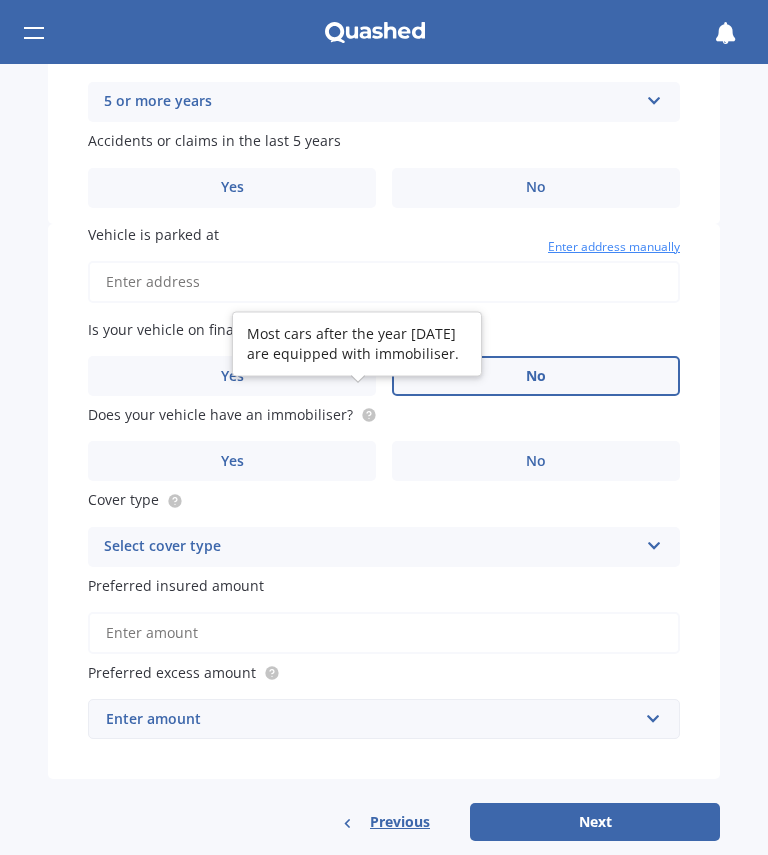 click on "Yes" at bounding box center [232, 461] 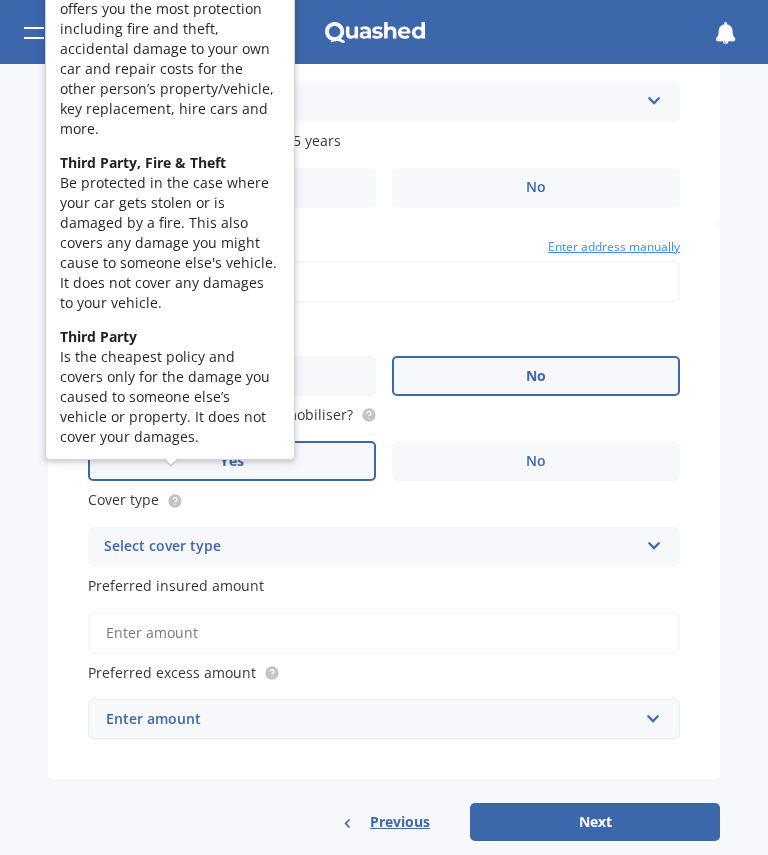 click 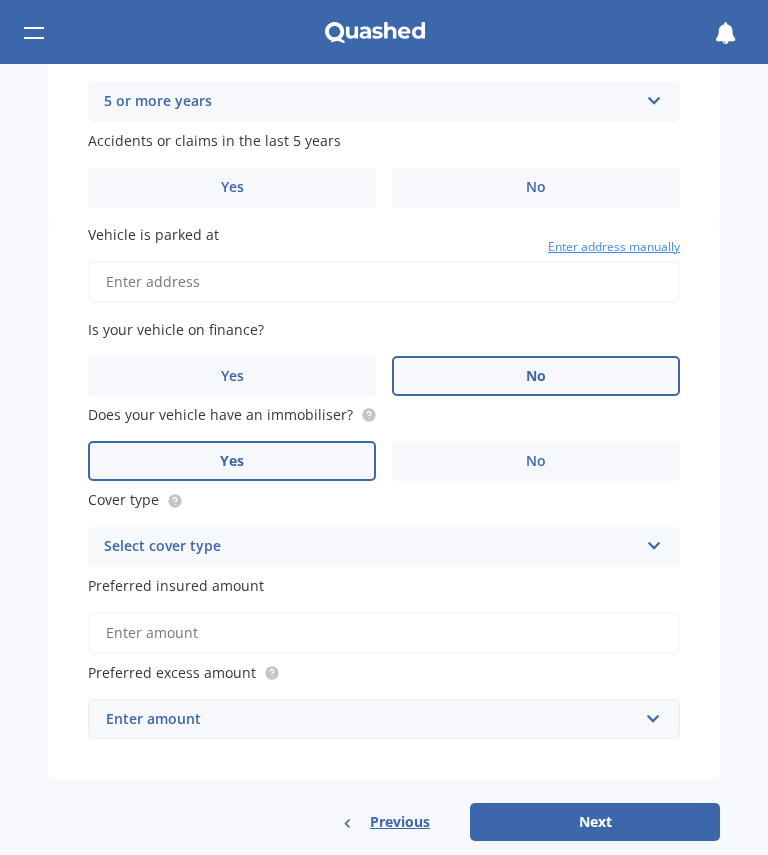 click on "Select cover type Comprehensive Third Party, Fire & Theft Third Party" at bounding box center (384, 547) 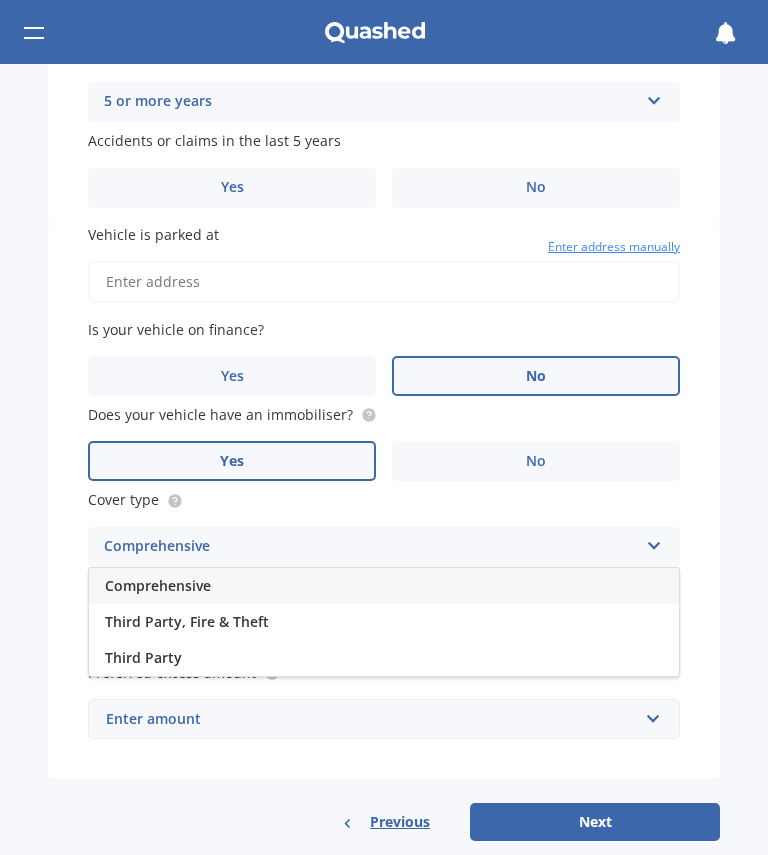 click on "Comprehensive Comprehensive Third Party, Fire & Theft Third Party" at bounding box center (384, 547) 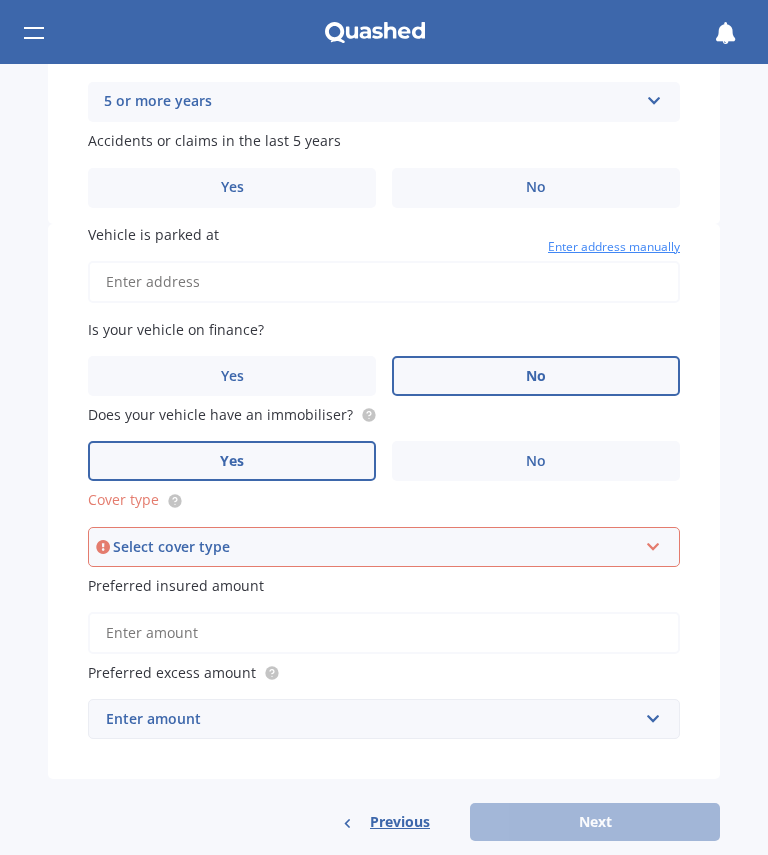 click at bounding box center (653, 543) 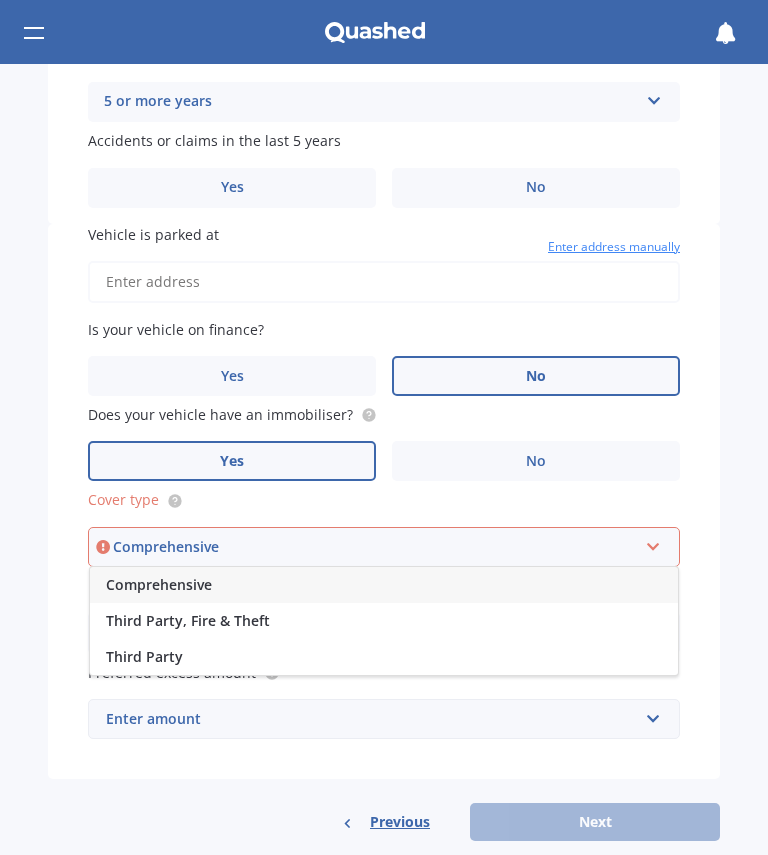 click on "Comprehensive" at bounding box center (384, 585) 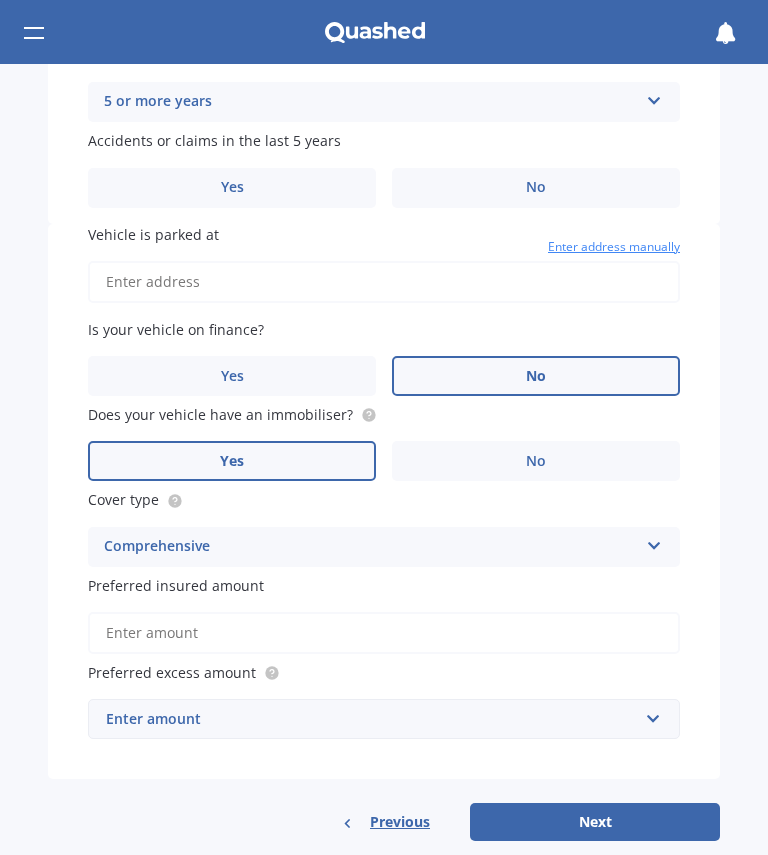 click on "Vehicle is parked at" at bounding box center [384, 282] 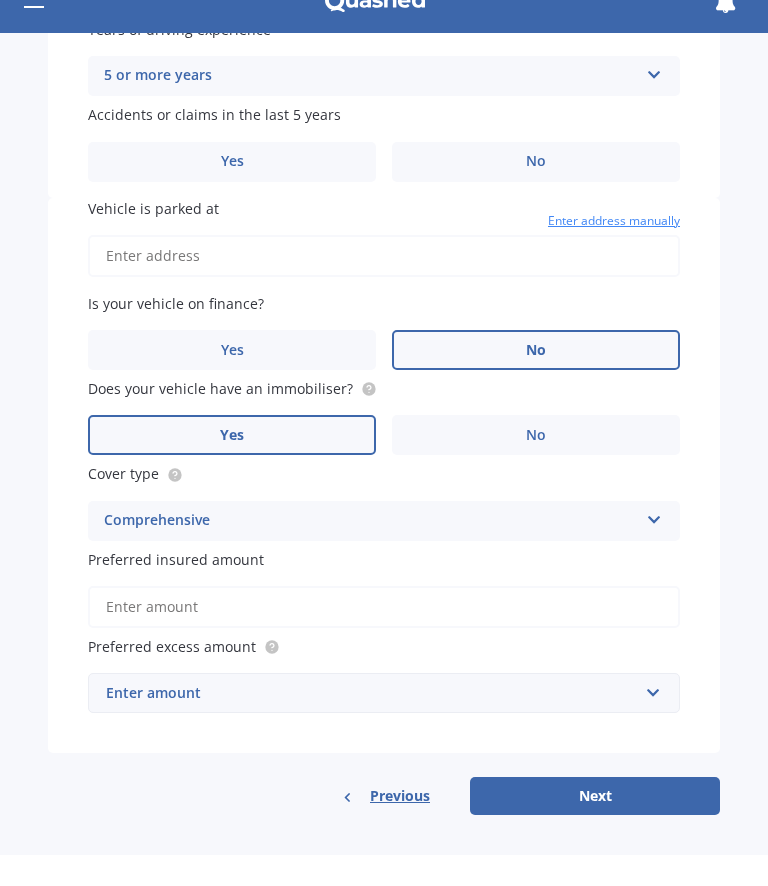 scroll, scrollTop: 0, scrollLeft: 0, axis: both 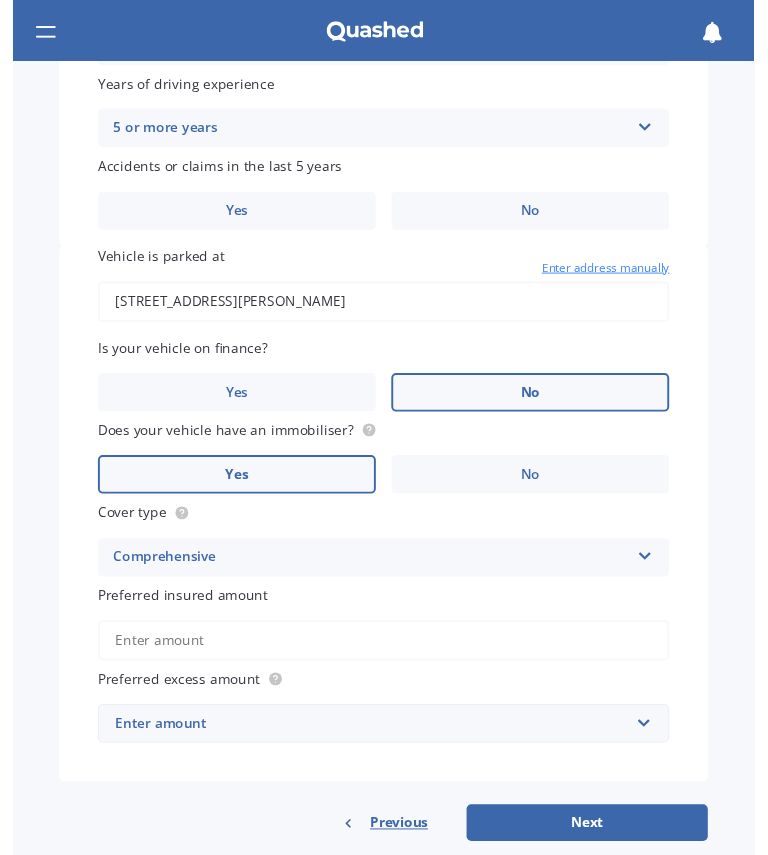 type on "[STREET_ADDRESS][PERSON_NAME]" 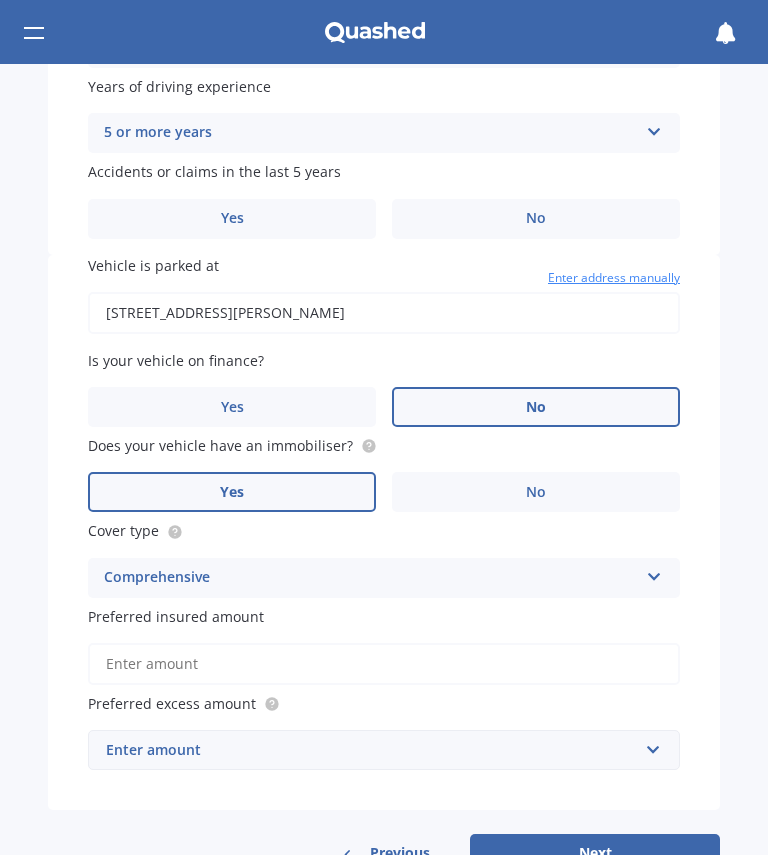 click on "Preferred insured amount" at bounding box center (384, 664) 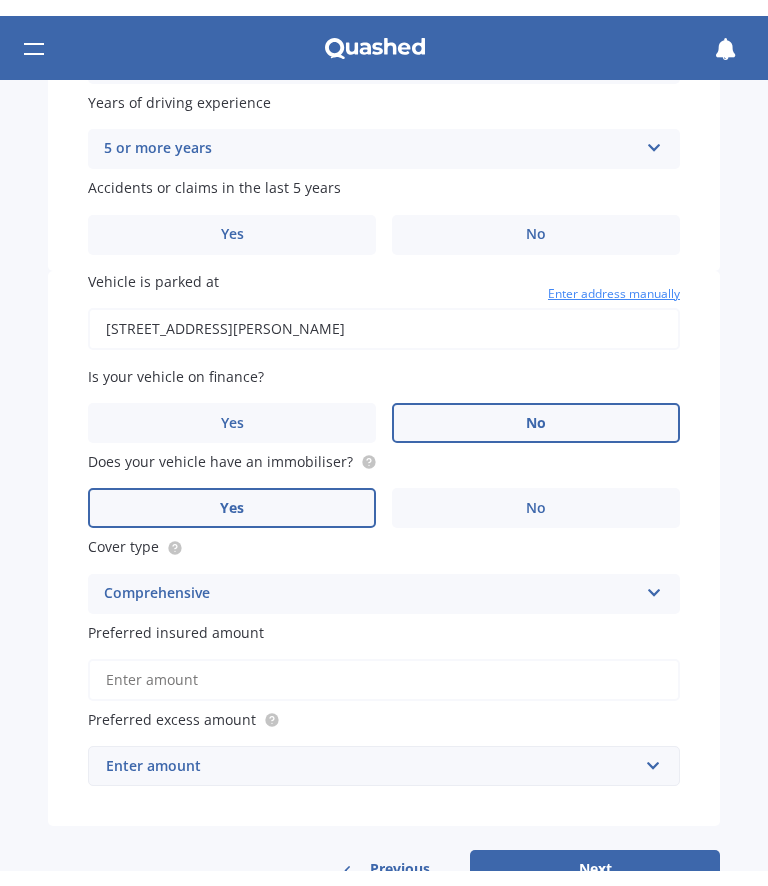 scroll, scrollTop: 0, scrollLeft: 0, axis: both 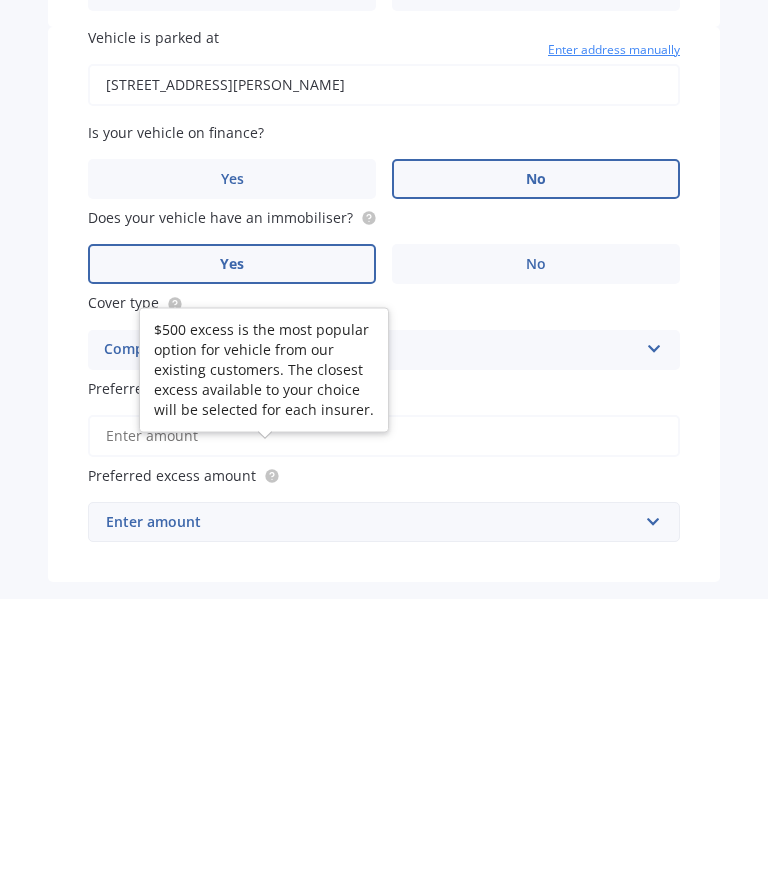 click 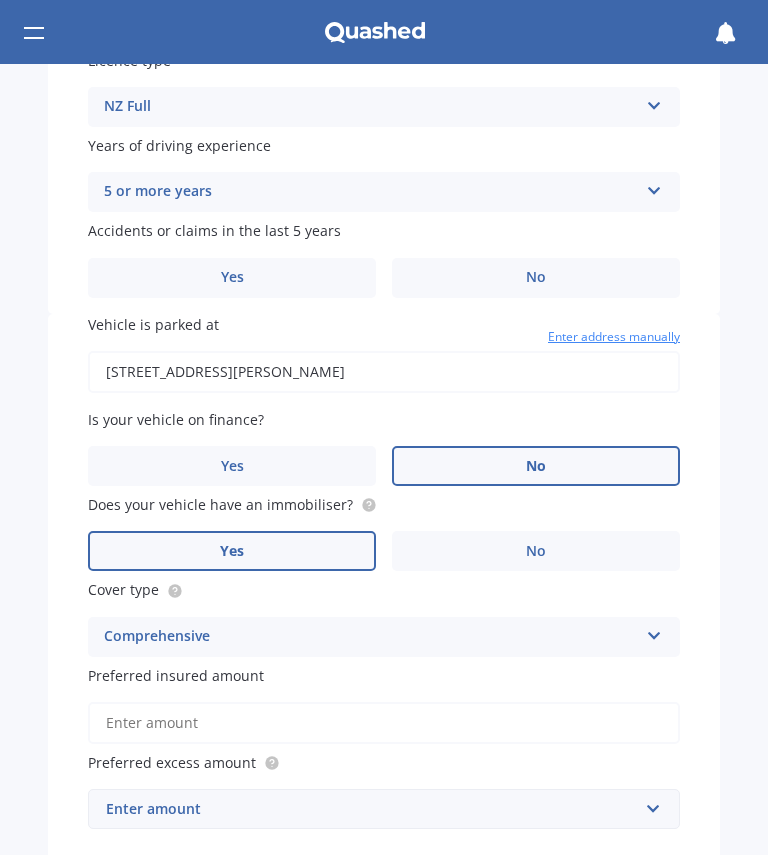 click 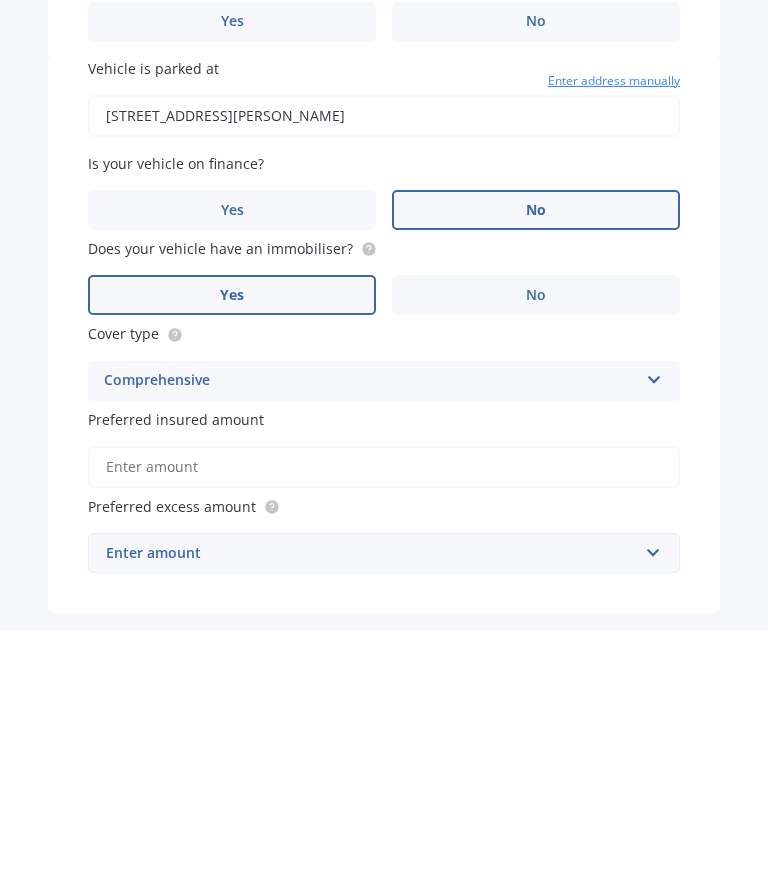 click on "Preferred insured amount" at bounding box center [384, 723] 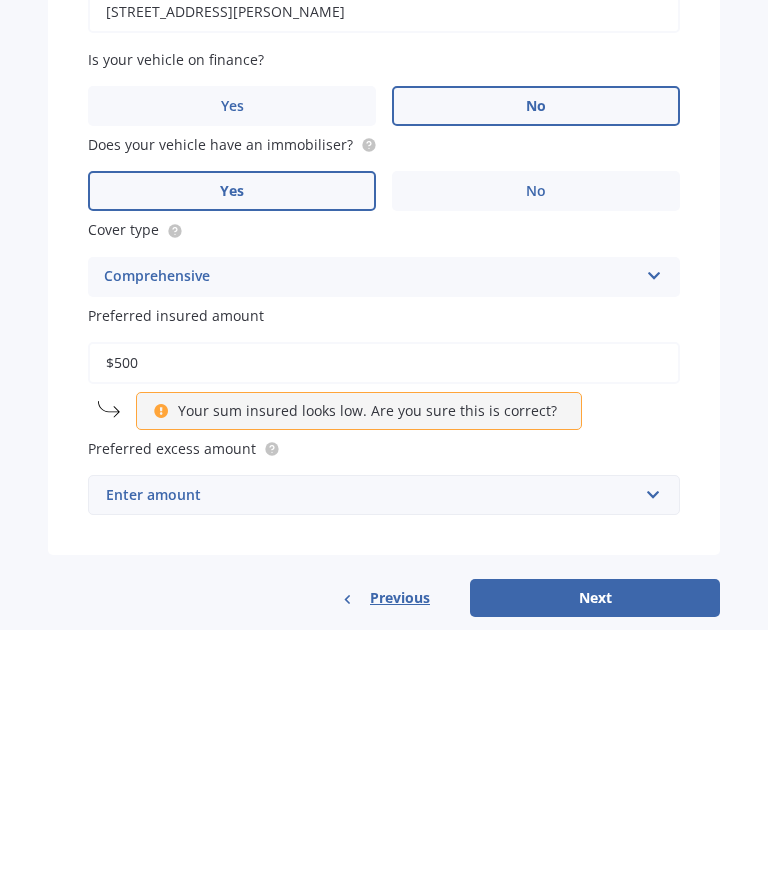 scroll, scrollTop: 952, scrollLeft: 0, axis: vertical 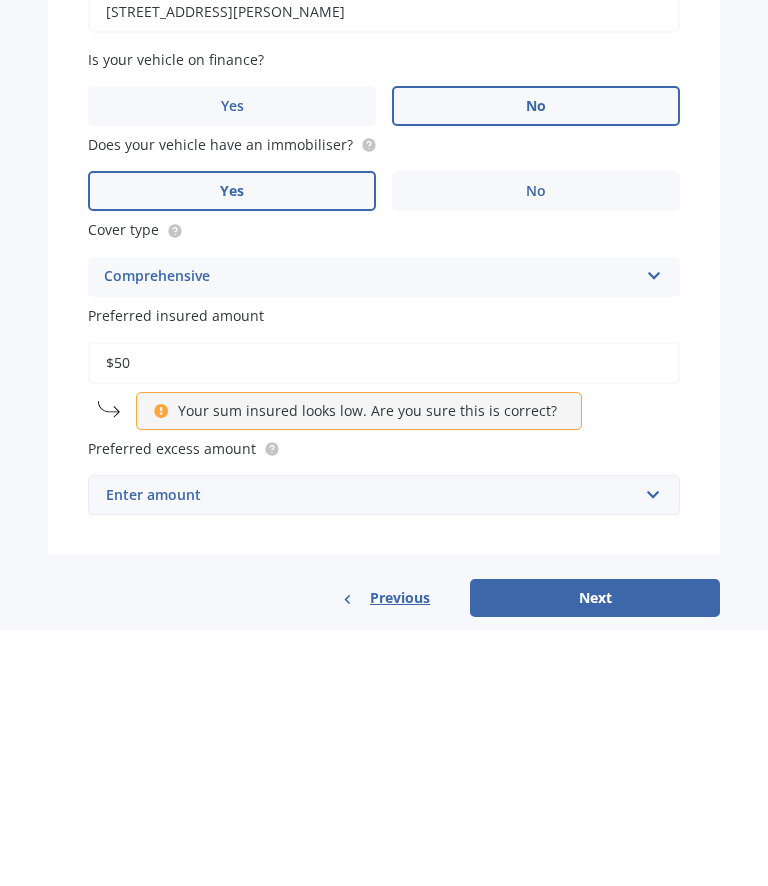 type on "$5" 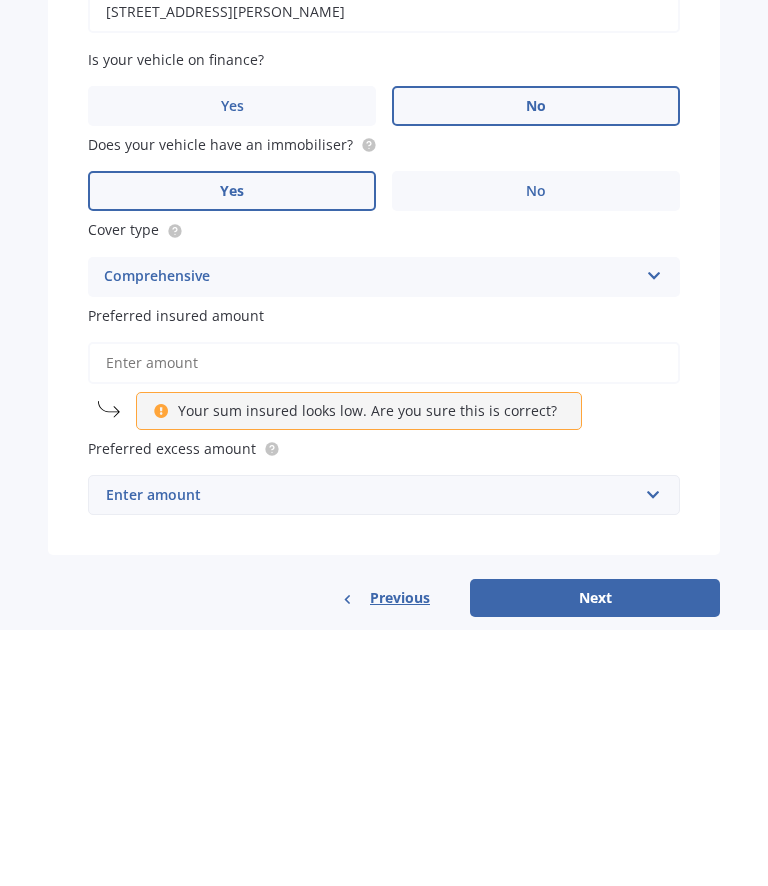 scroll, scrollTop: 907, scrollLeft: 0, axis: vertical 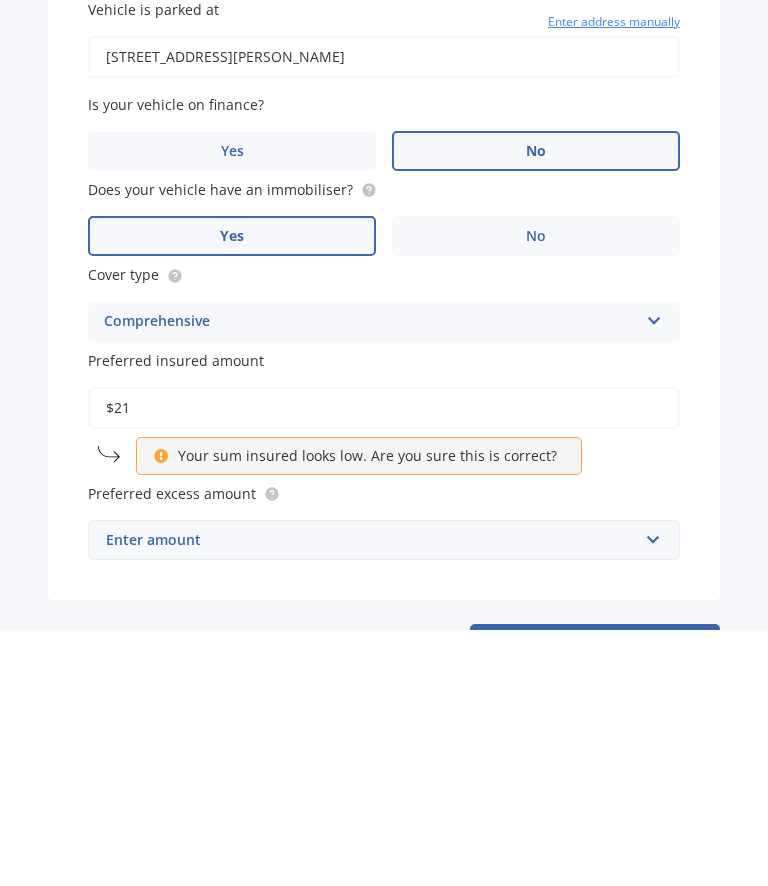 type on "$2" 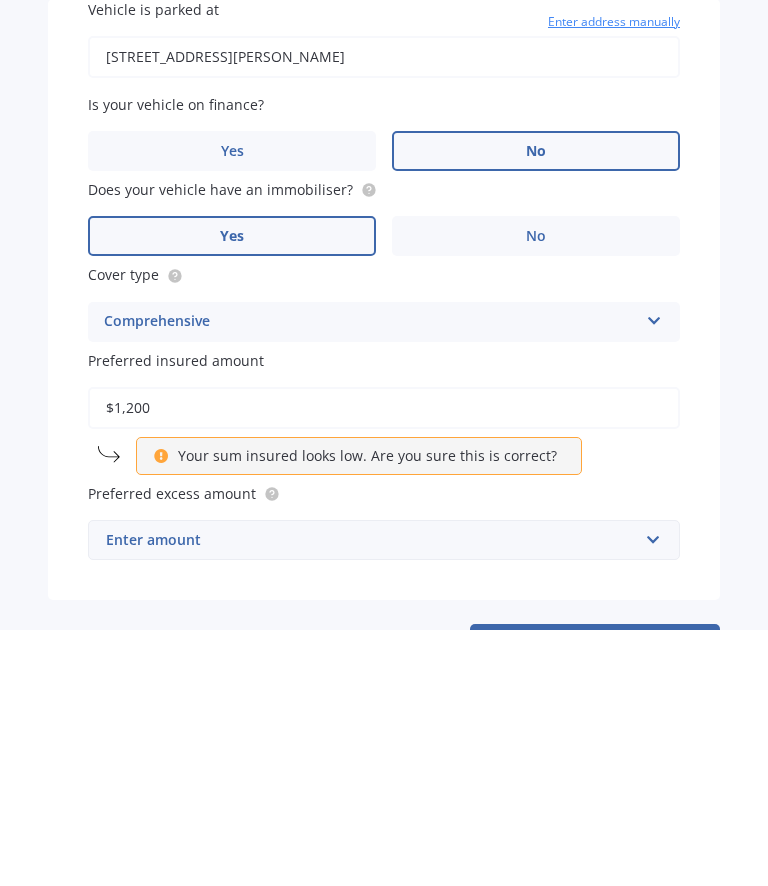 type on "$12,000" 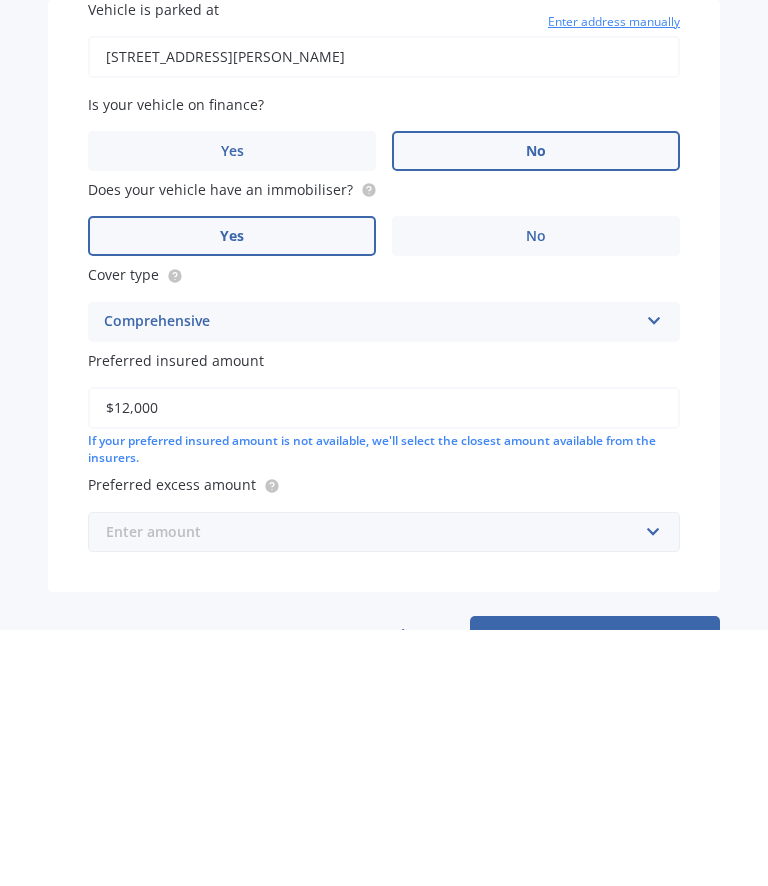 click at bounding box center (377, 788) 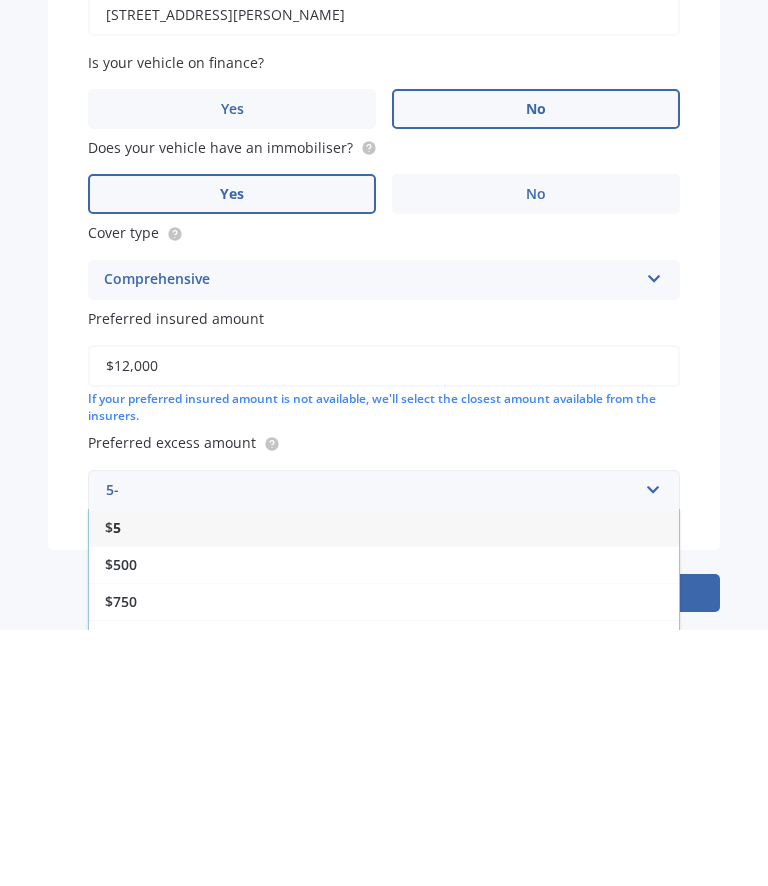 scroll, scrollTop: 943, scrollLeft: 0, axis: vertical 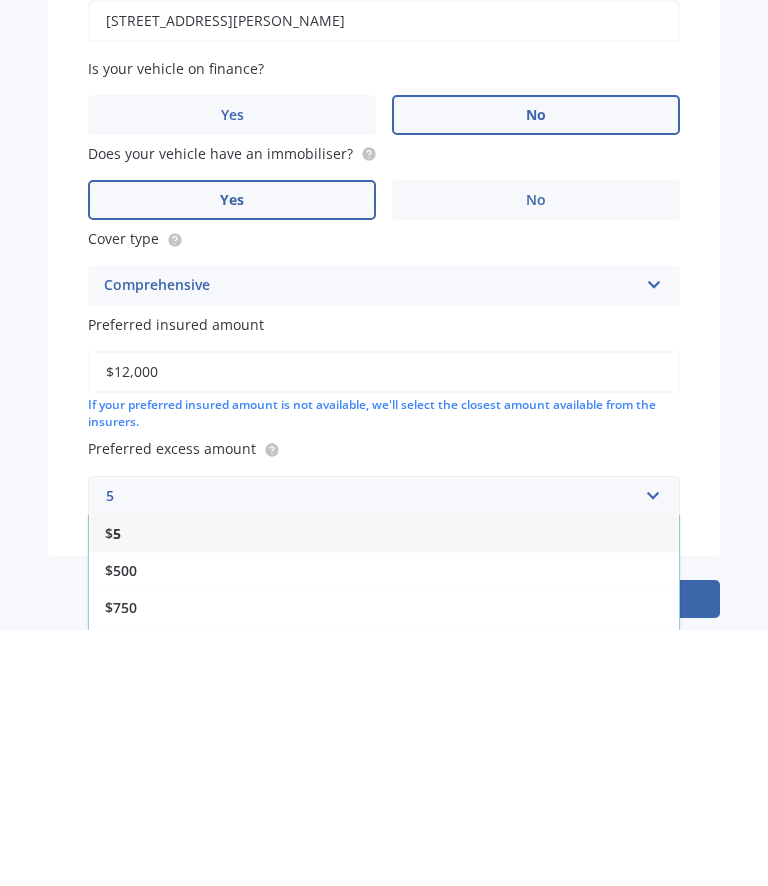 type on "5" 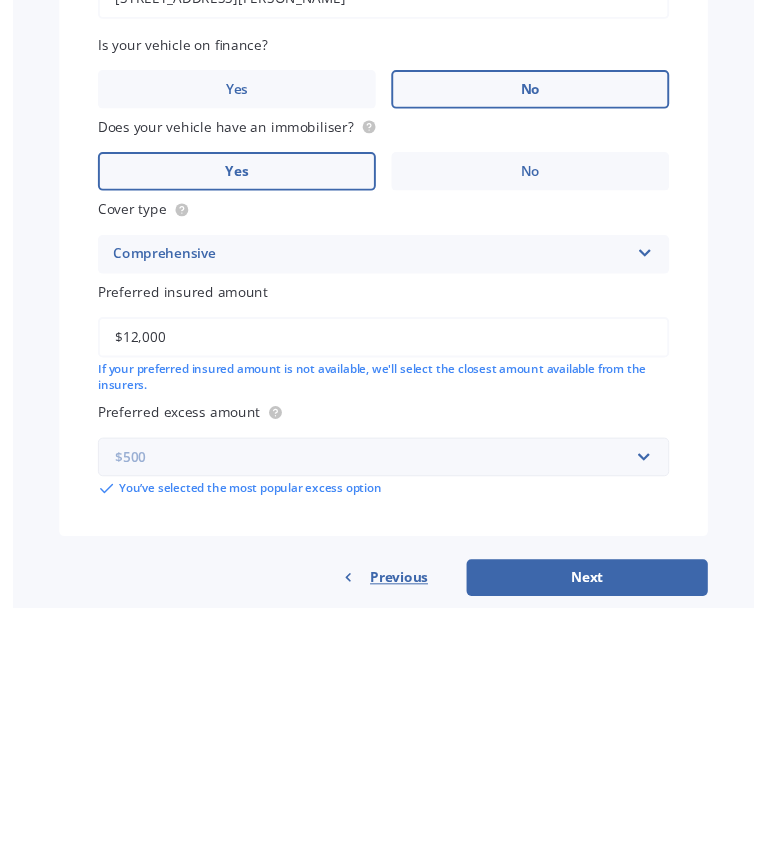 scroll, scrollTop: 965, scrollLeft: 0, axis: vertical 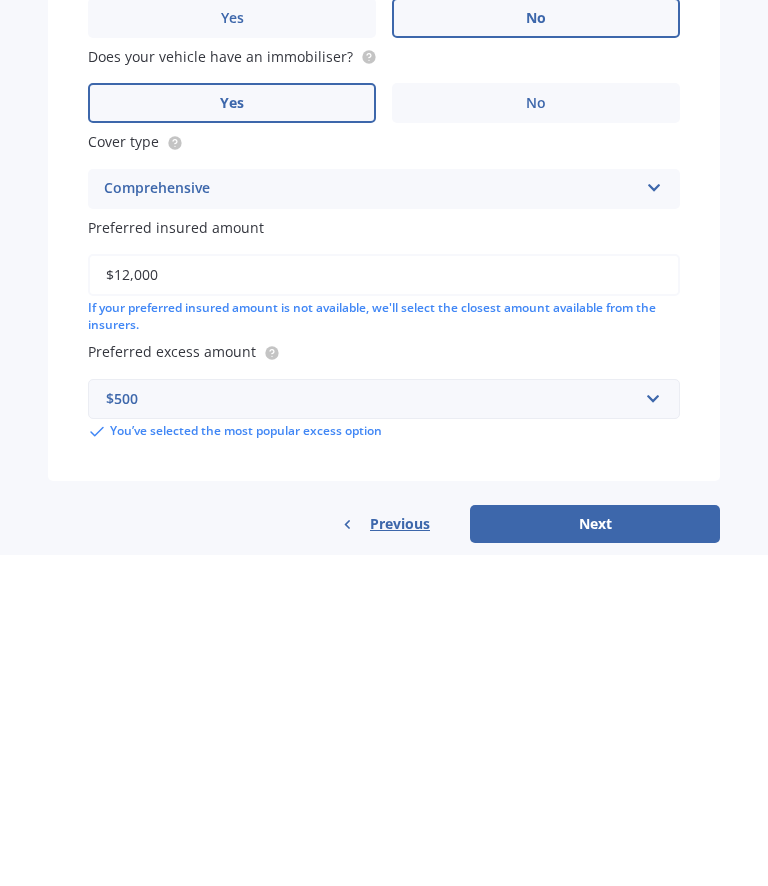 click on "Next" at bounding box center (595, 855) 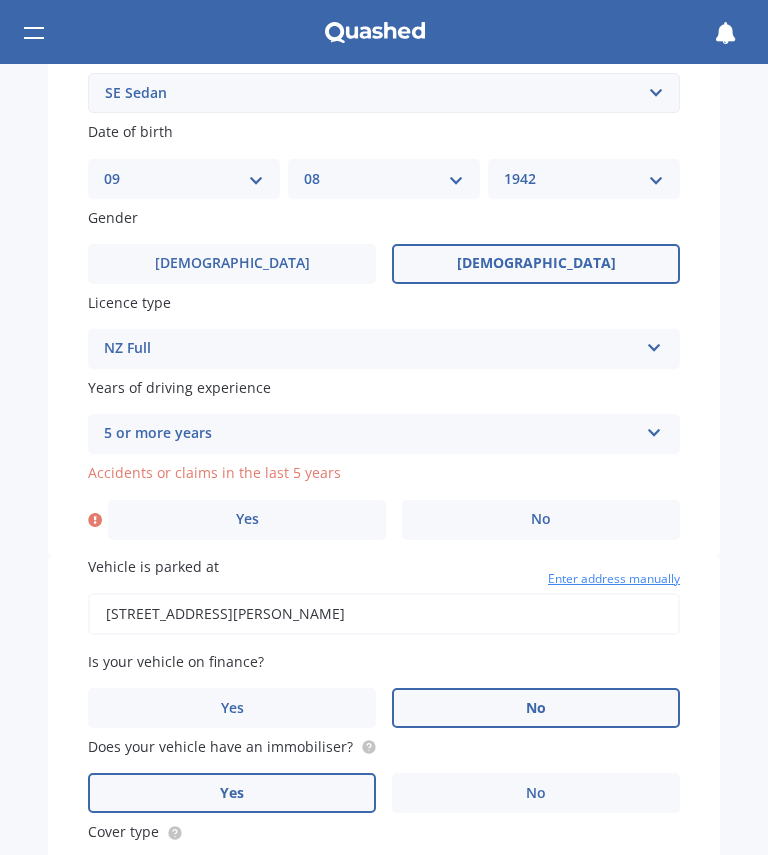scroll, scrollTop: 616, scrollLeft: 0, axis: vertical 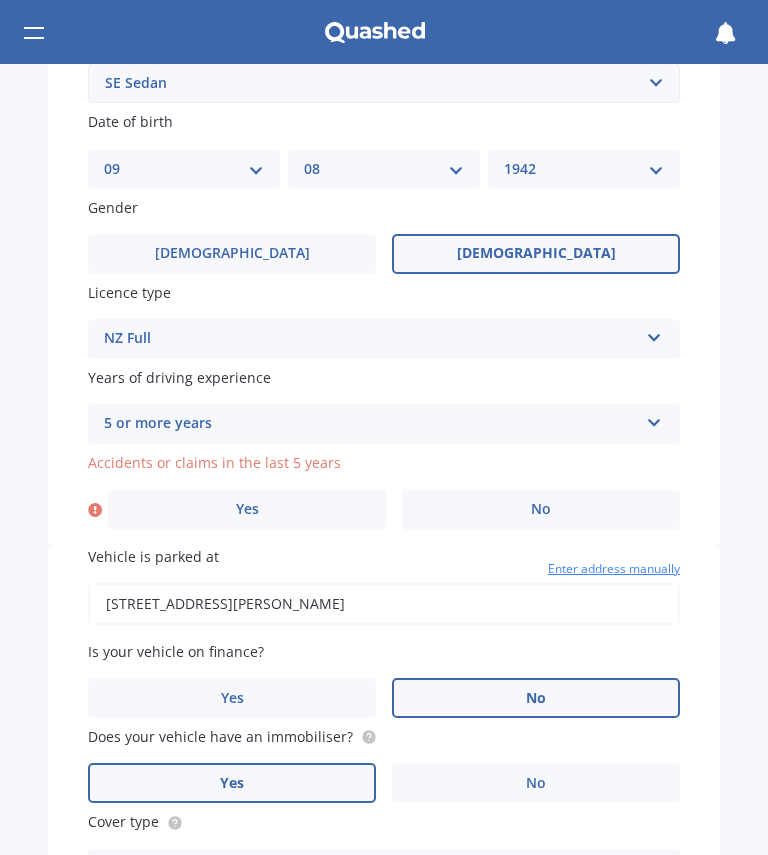 click on "Yes" at bounding box center (247, 510) 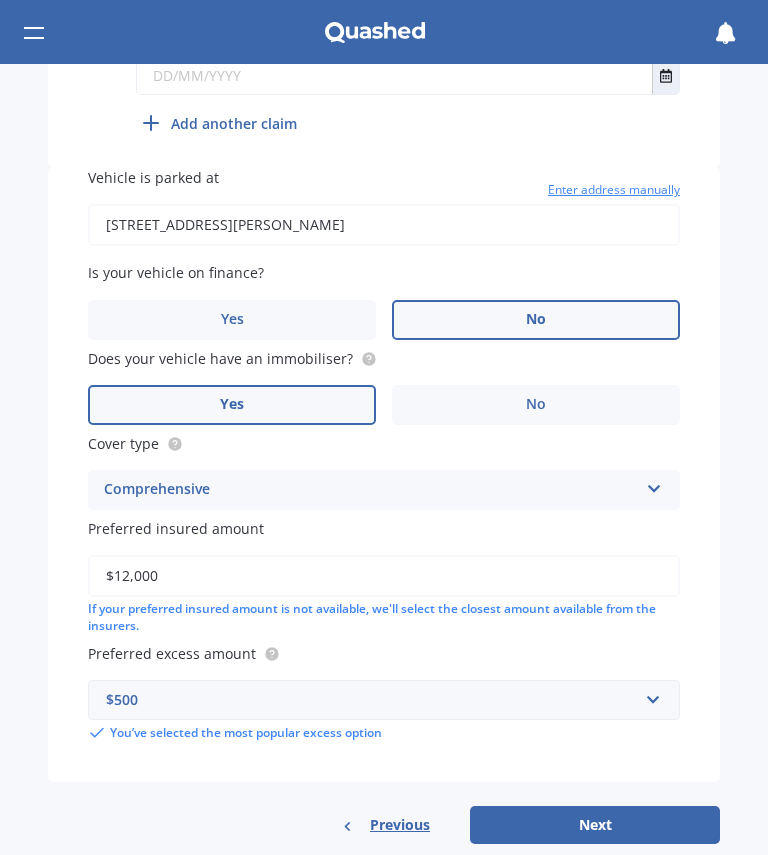 scroll, scrollTop: 1218, scrollLeft: 0, axis: vertical 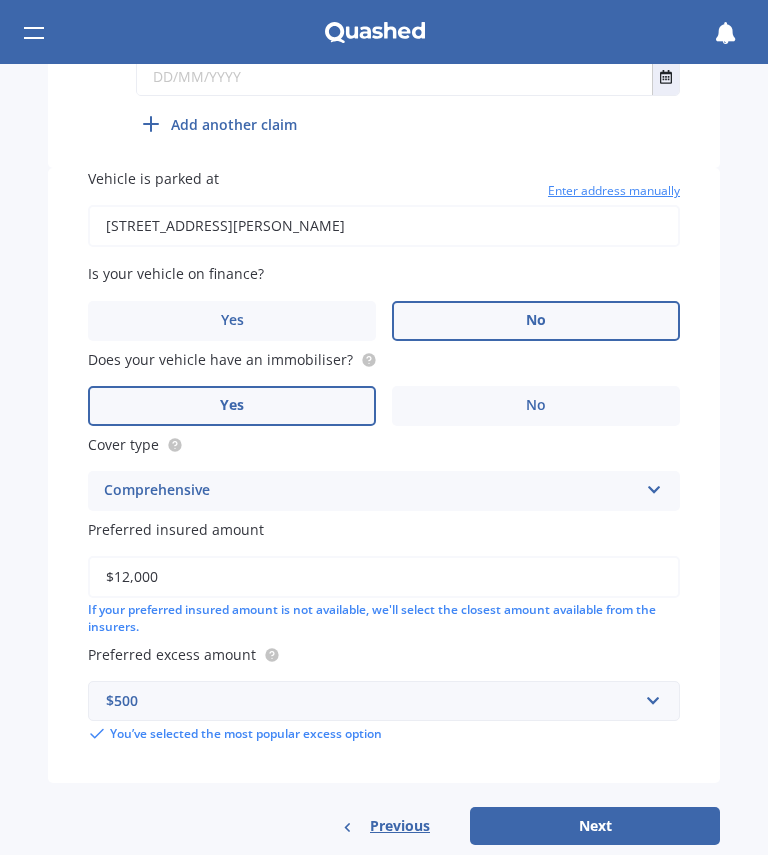 click on "Next" at bounding box center (595, 826) 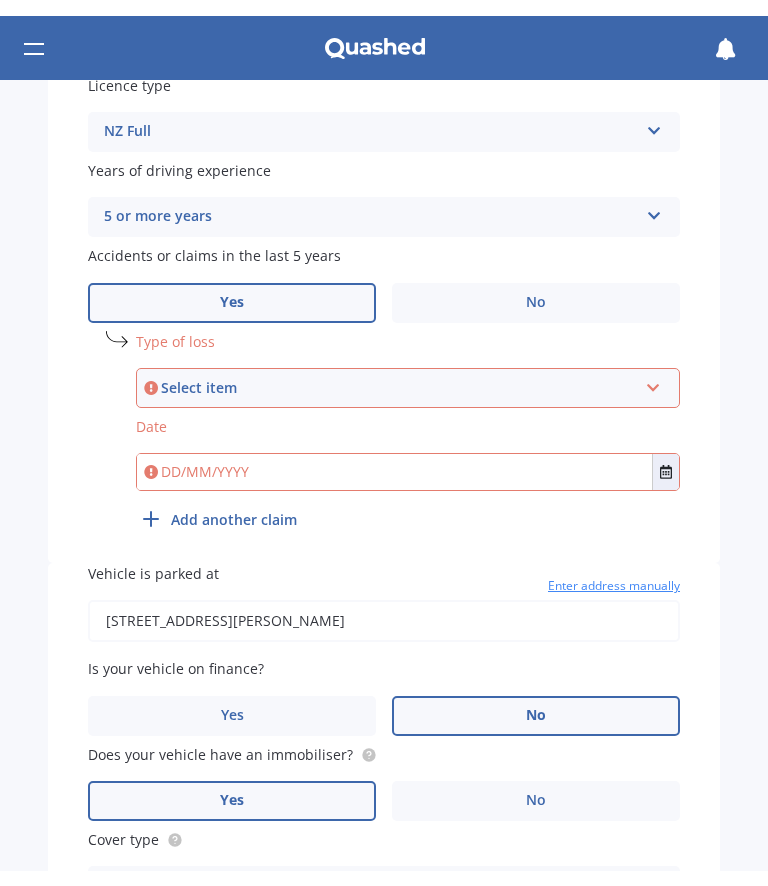 scroll, scrollTop: 836, scrollLeft: 0, axis: vertical 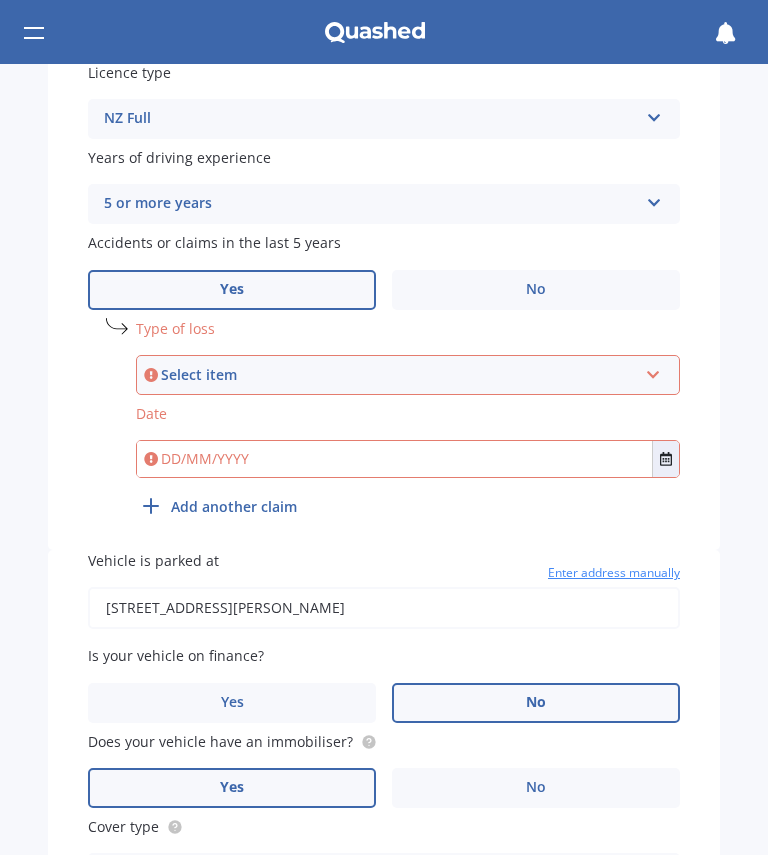 click at bounding box center (653, 371) 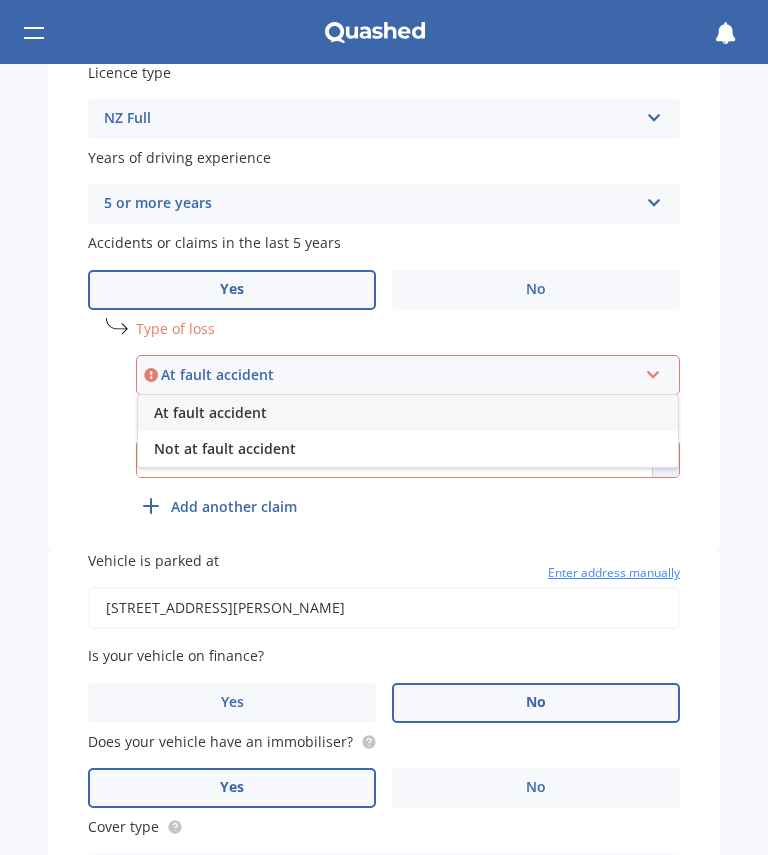 click on "Not at fault accident" at bounding box center [408, 449] 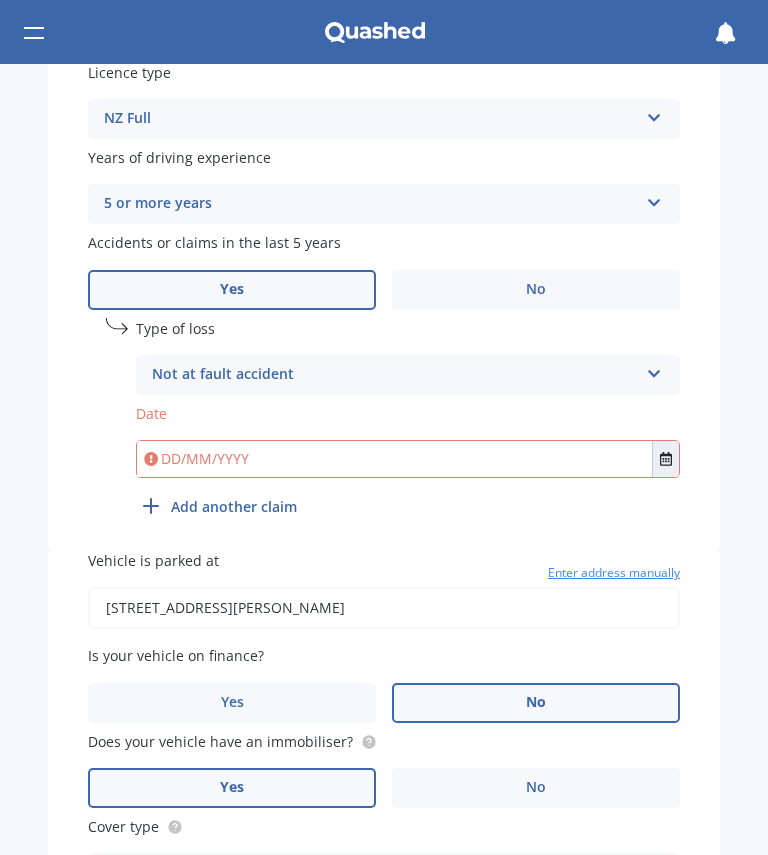 click at bounding box center [394, 459] 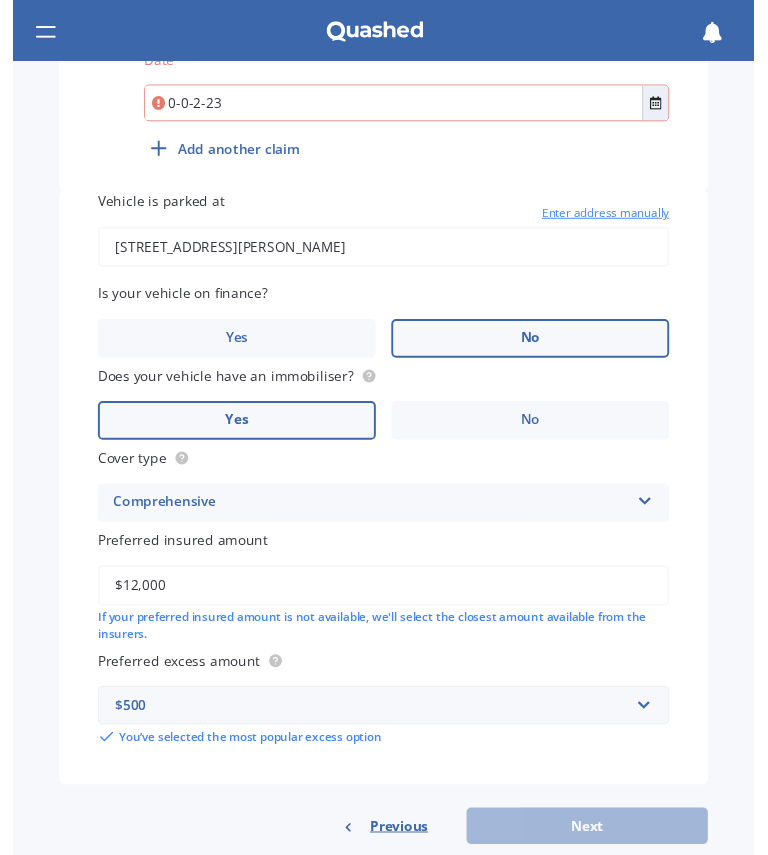scroll, scrollTop: 1187, scrollLeft: 0, axis: vertical 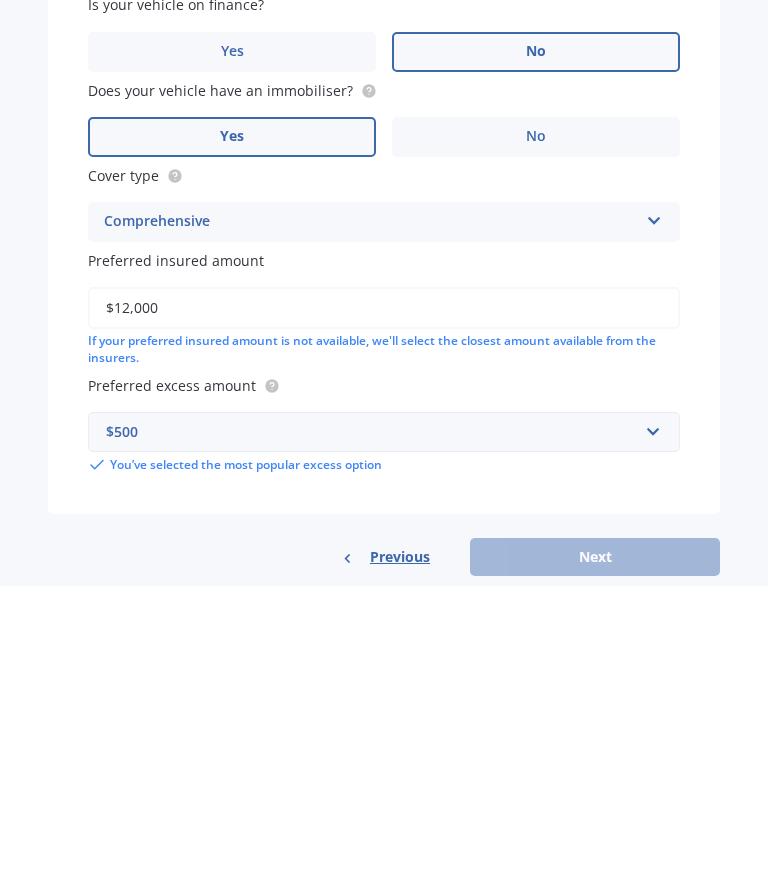type on "0-0-2-23" 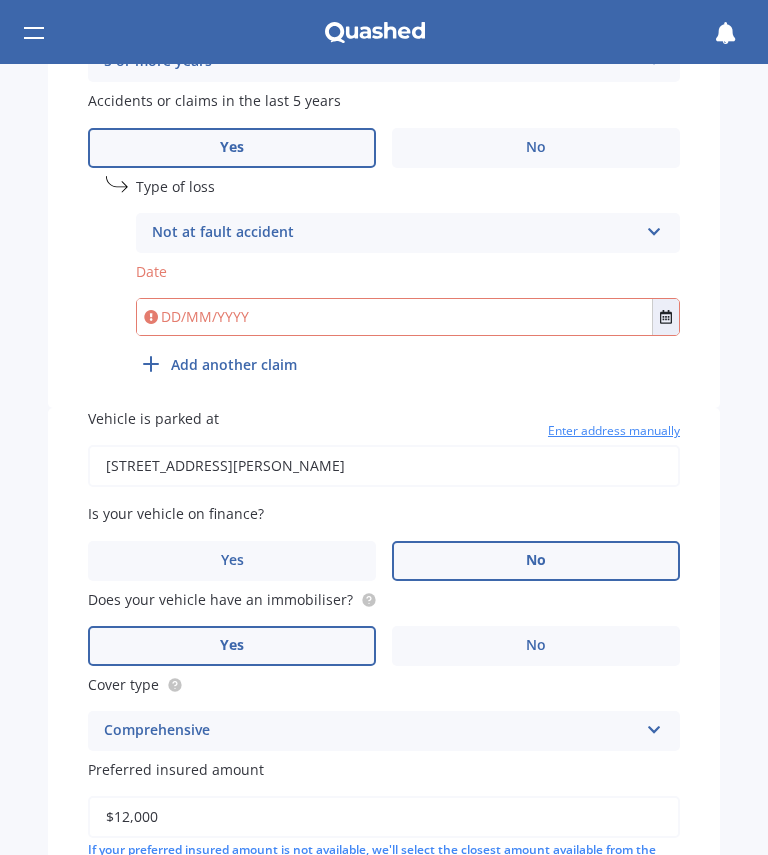 scroll, scrollTop: 946, scrollLeft: 0, axis: vertical 